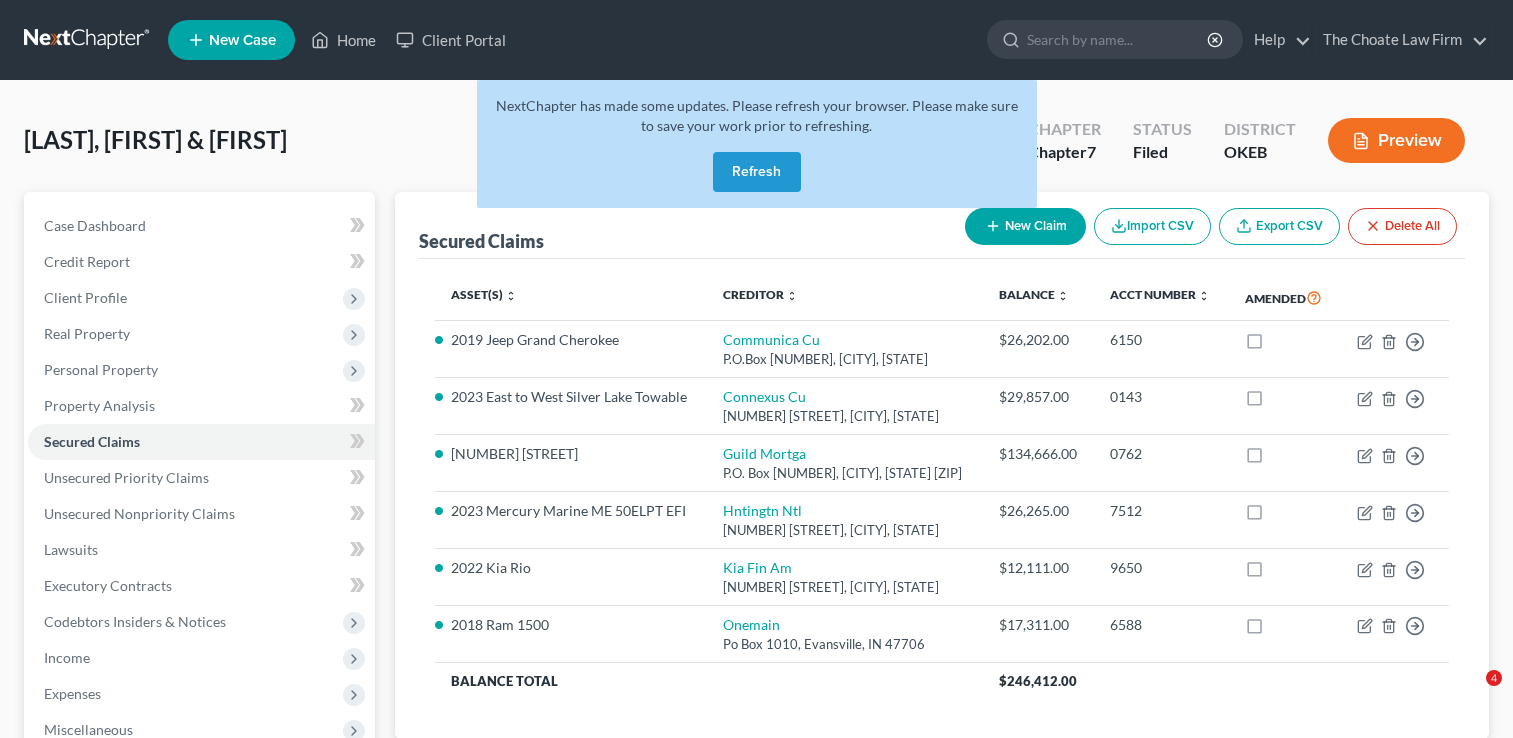 scroll, scrollTop: 100, scrollLeft: 0, axis: vertical 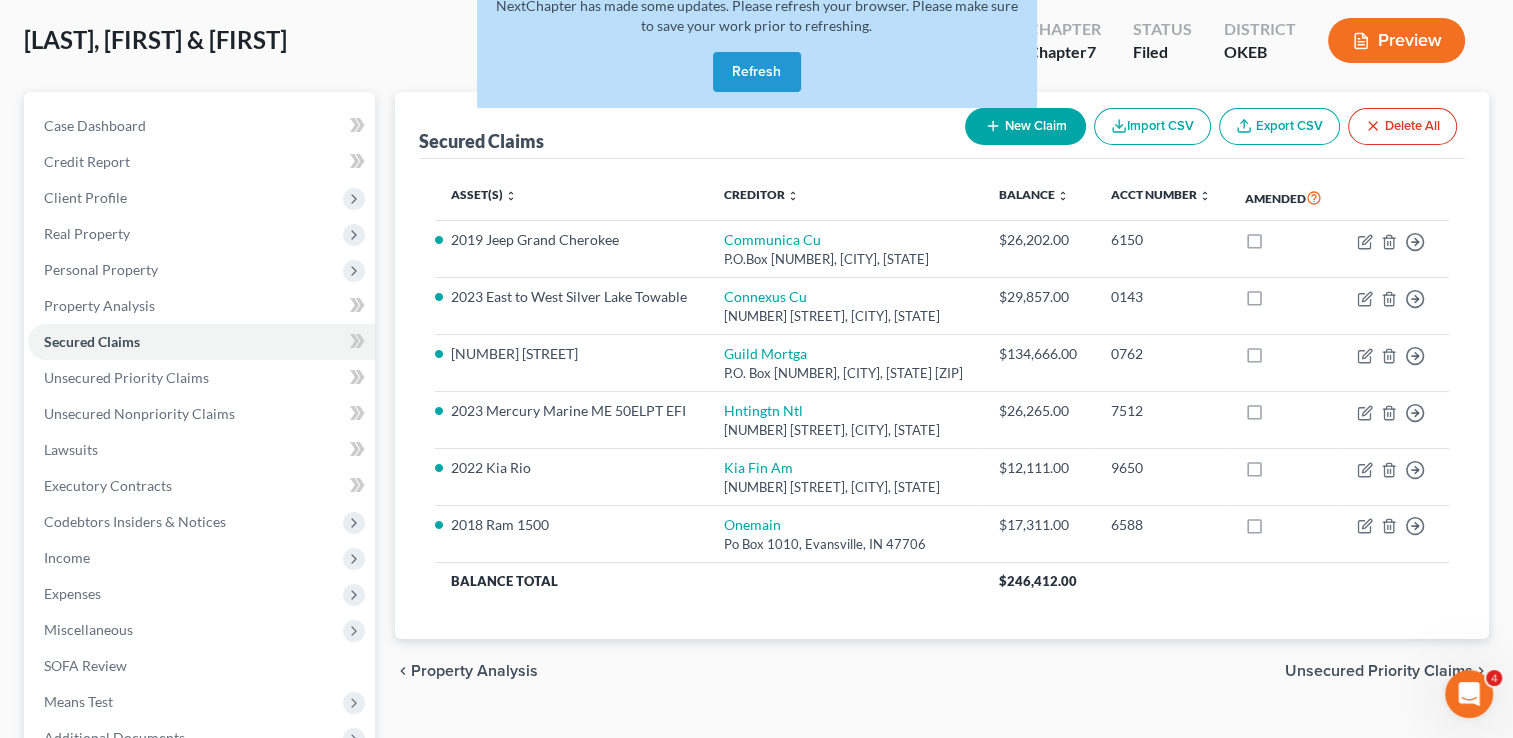 click on "Refresh" at bounding box center (757, 72) 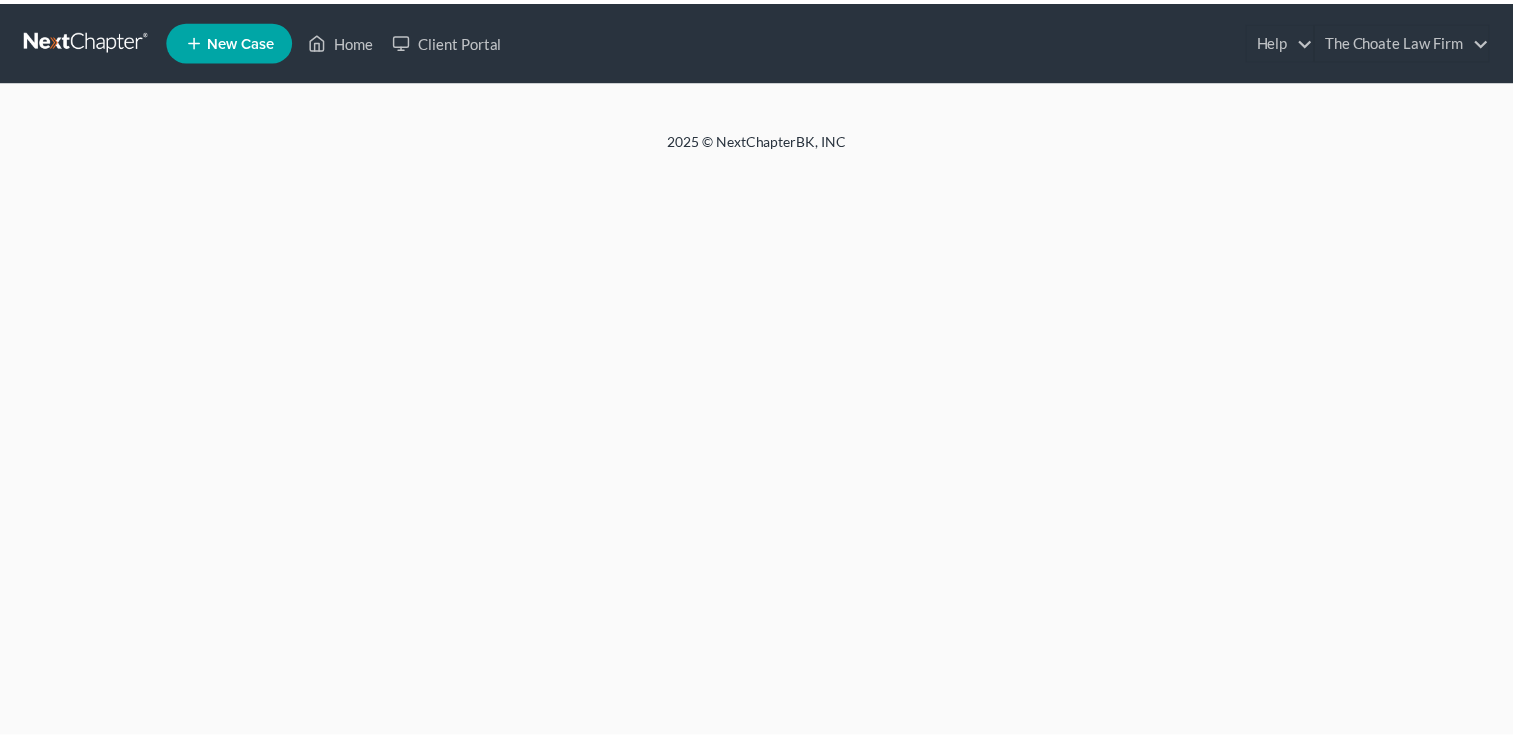 scroll, scrollTop: 0, scrollLeft: 0, axis: both 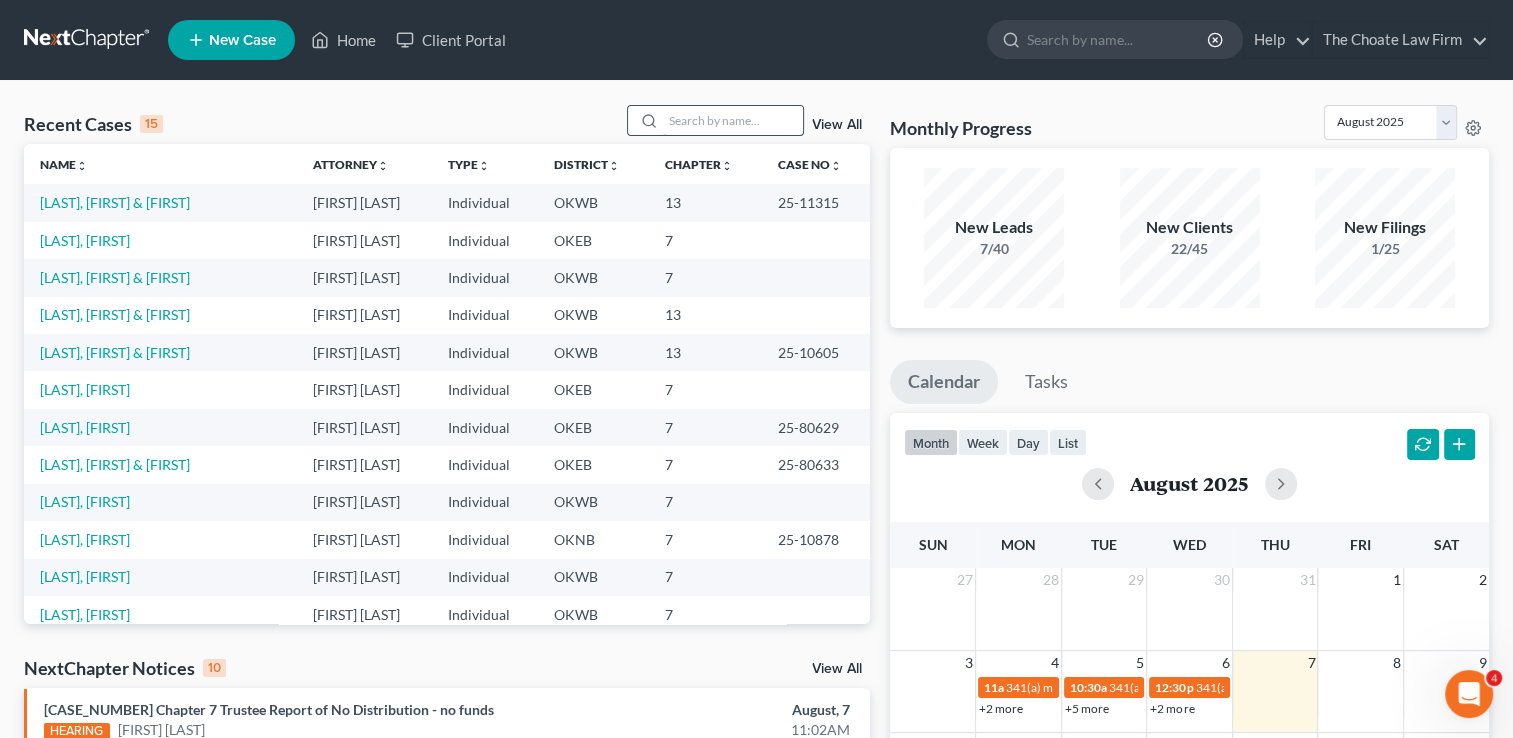 click at bounding box center (733, 120) 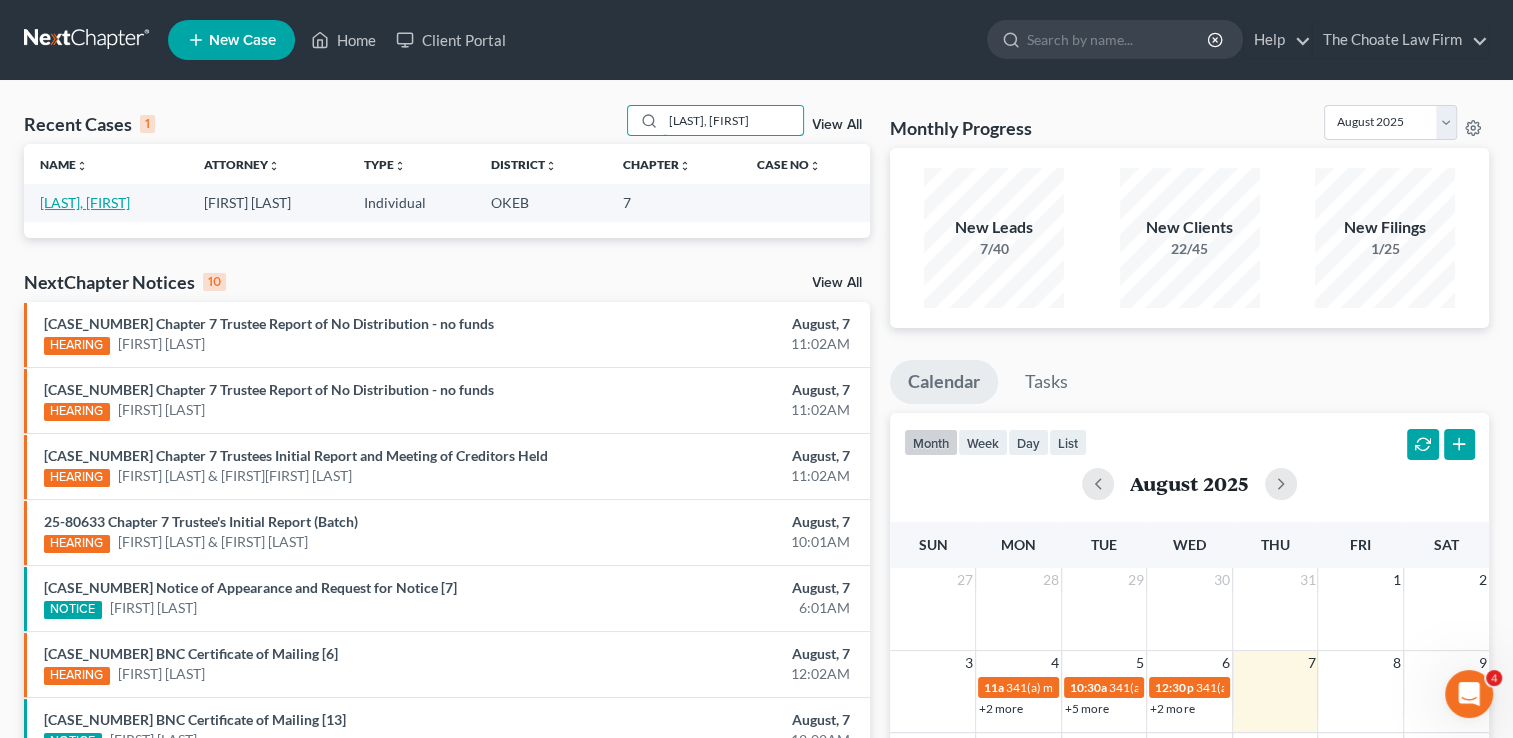 type on "[LAST], [FIRST]" 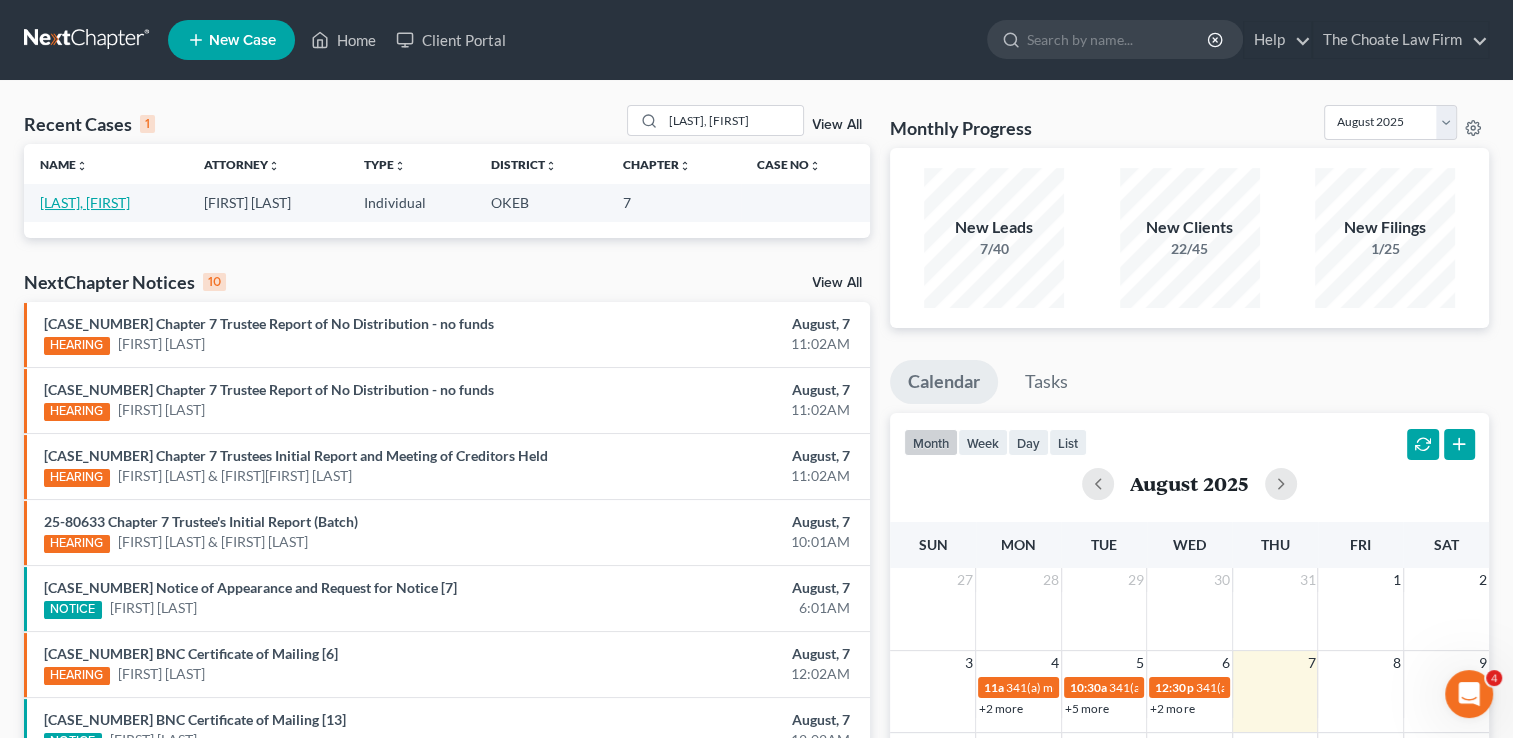 click on "[LAST], [FIRST]" at bounding box center (85, 202) 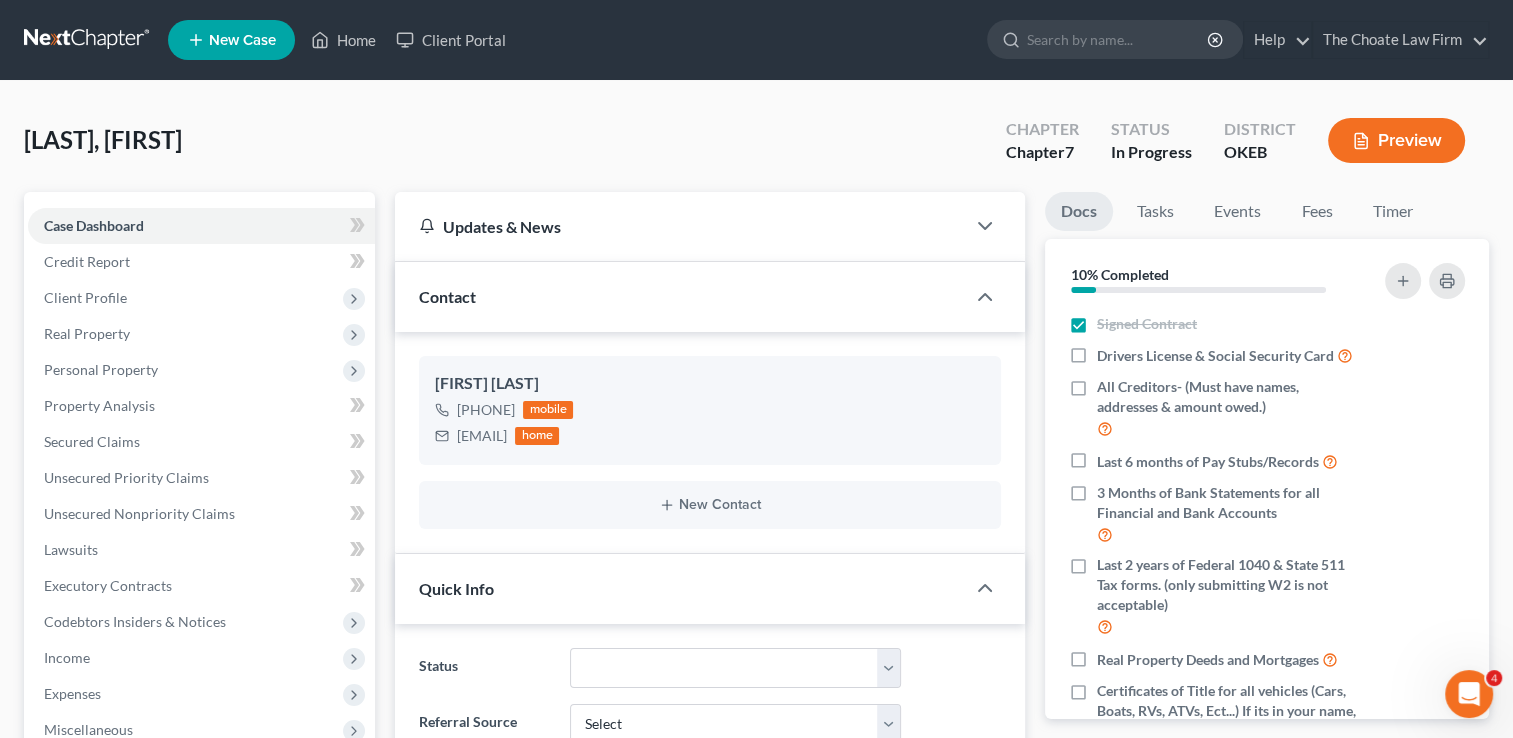 scroll, scrollTop: 226, scrollLeft: 0, axis: vertical 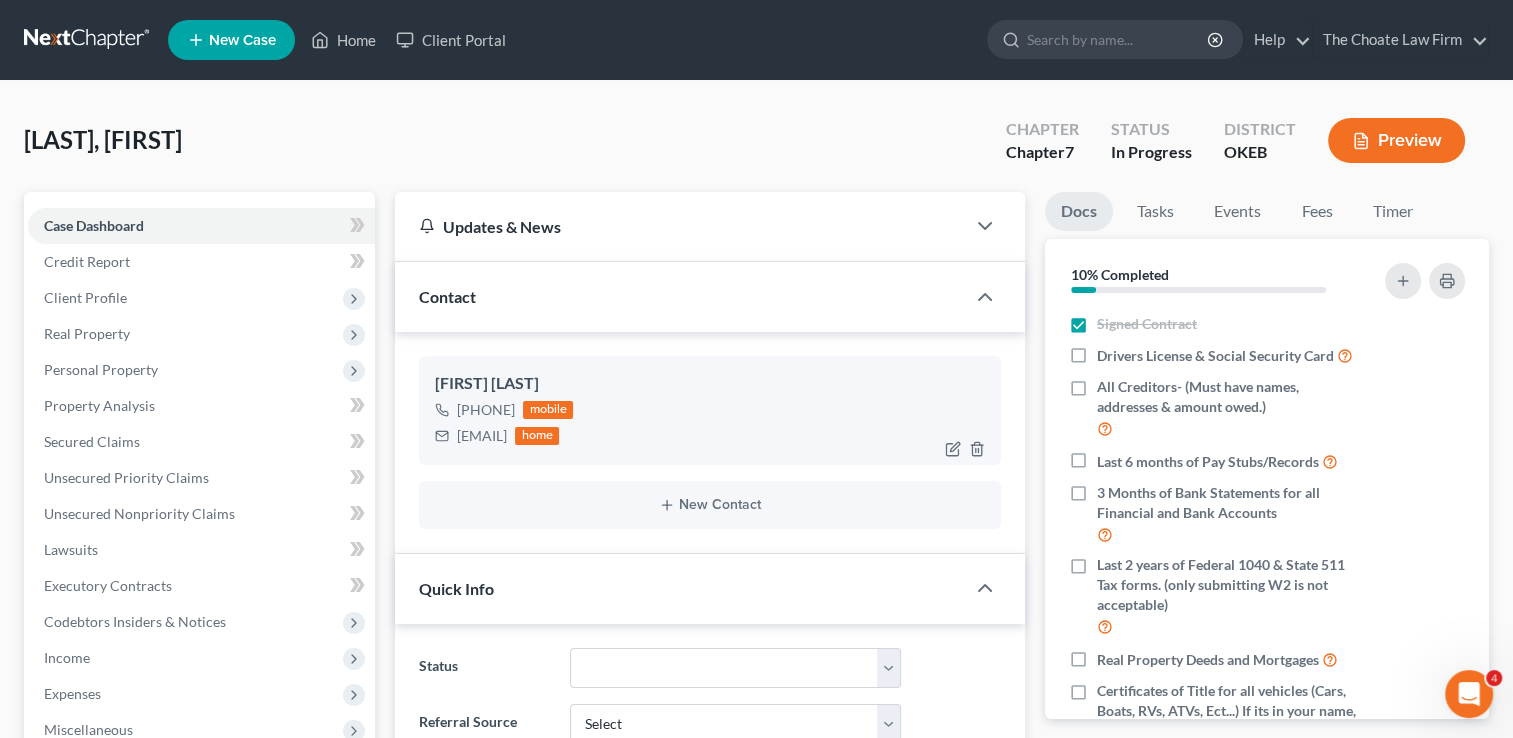 click on "[EMAIL]" at bounding box center [482, 436] 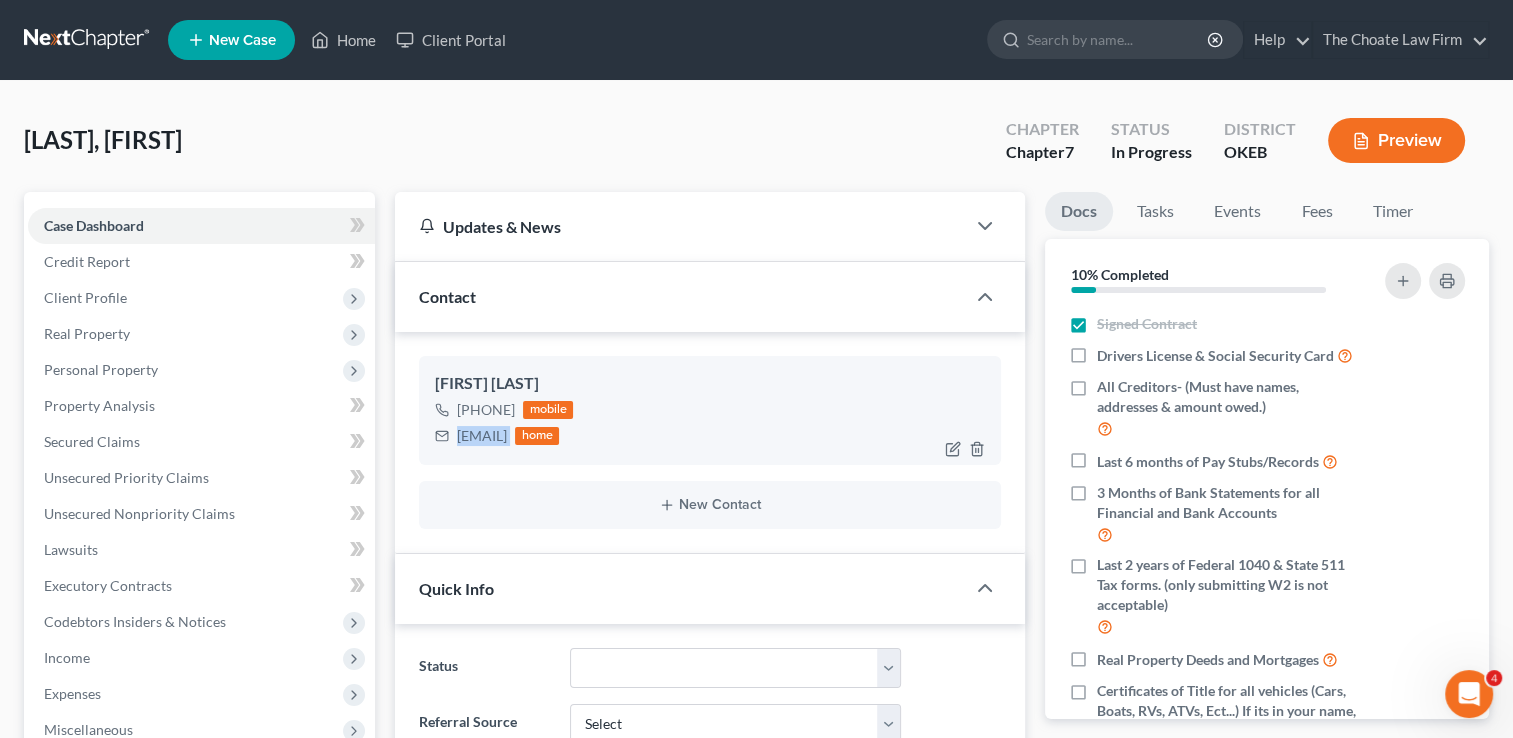 click on "[EMAIL]" at bounding box center (482, 436) 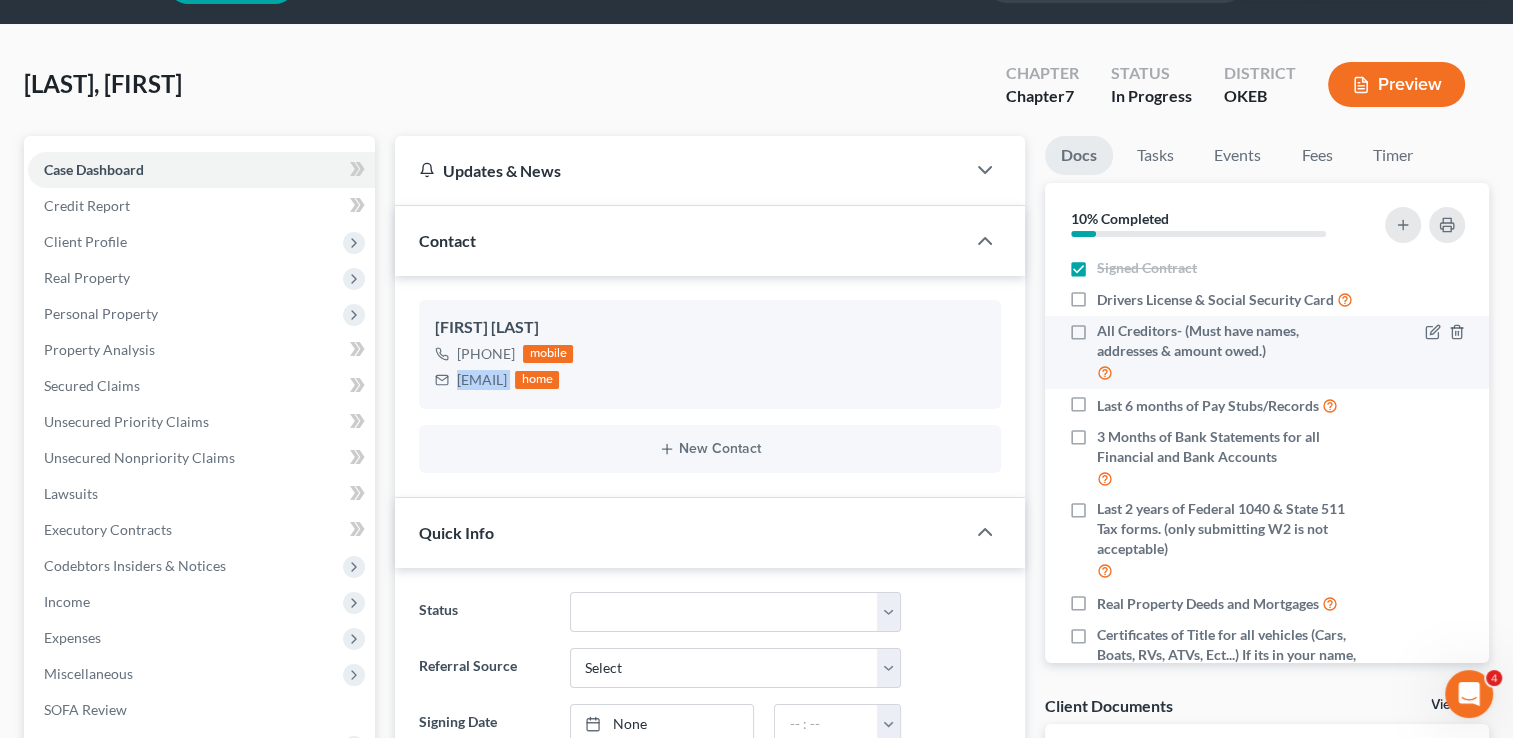 scroll, scrollTop: 100, scrollLeft: 0, axis: vertical 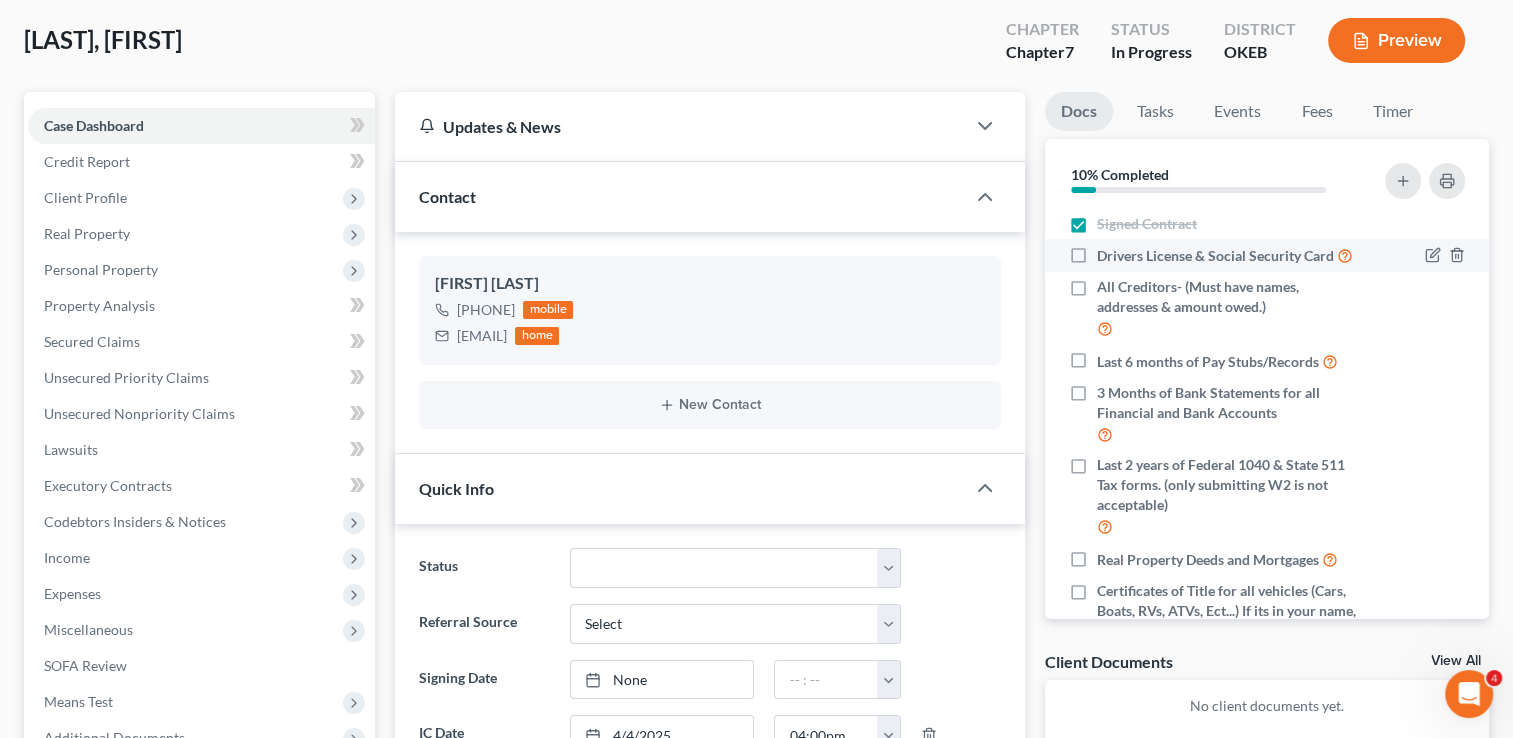 click on "Drivers License & Social Security Card" at bounding box center [1225, 255] 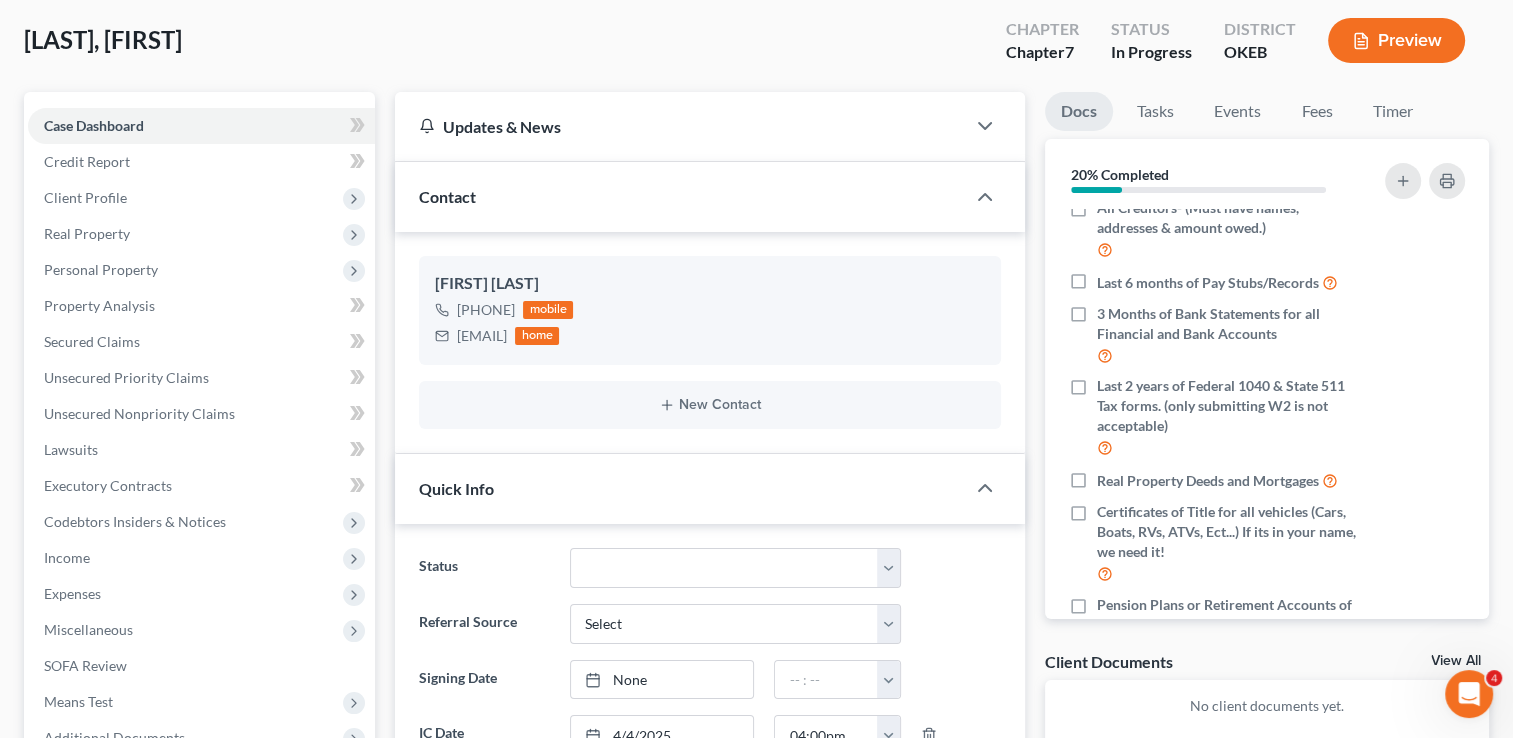 scroll, scrollTop: 100, scrollLeft: 0, axis: vertical 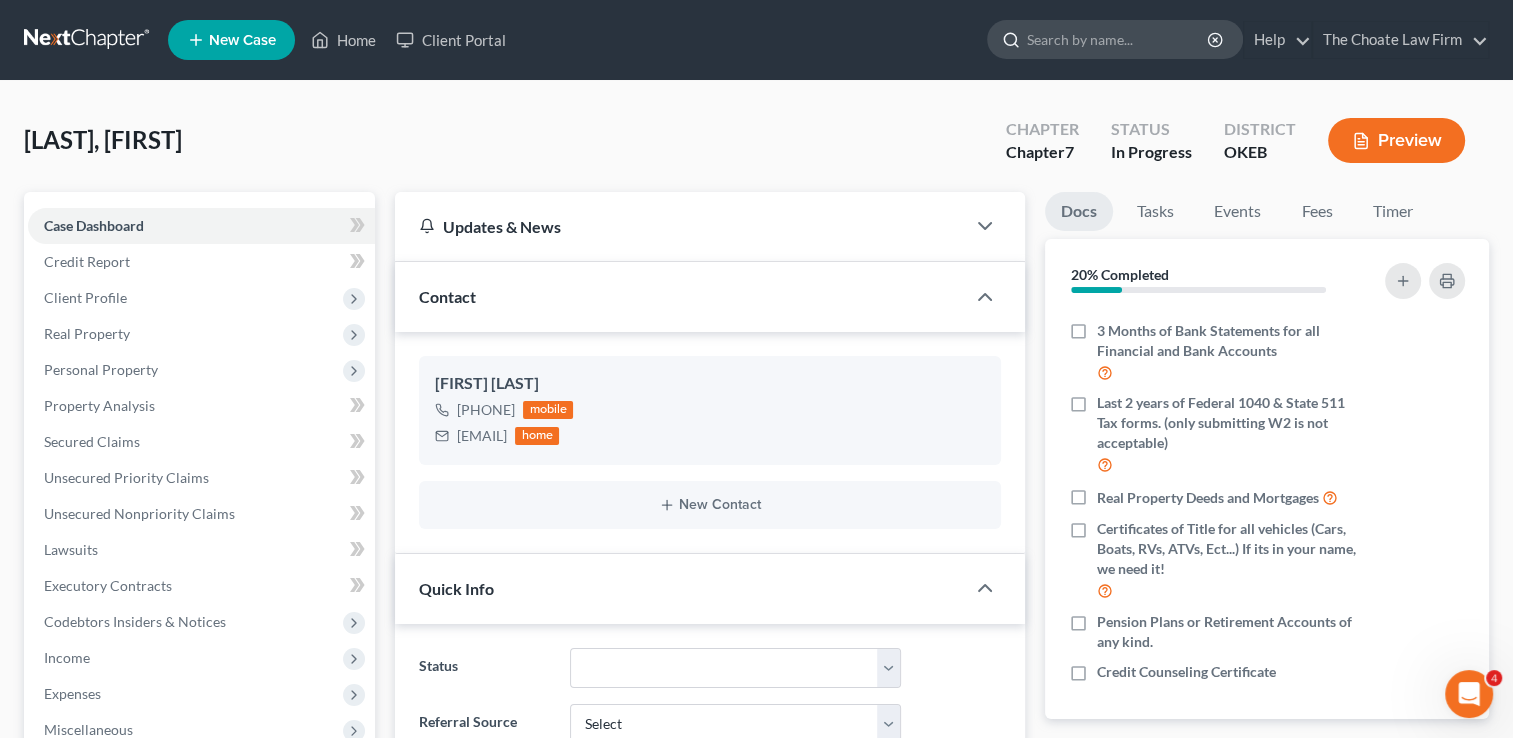 click at bounding box center [1118, 39] 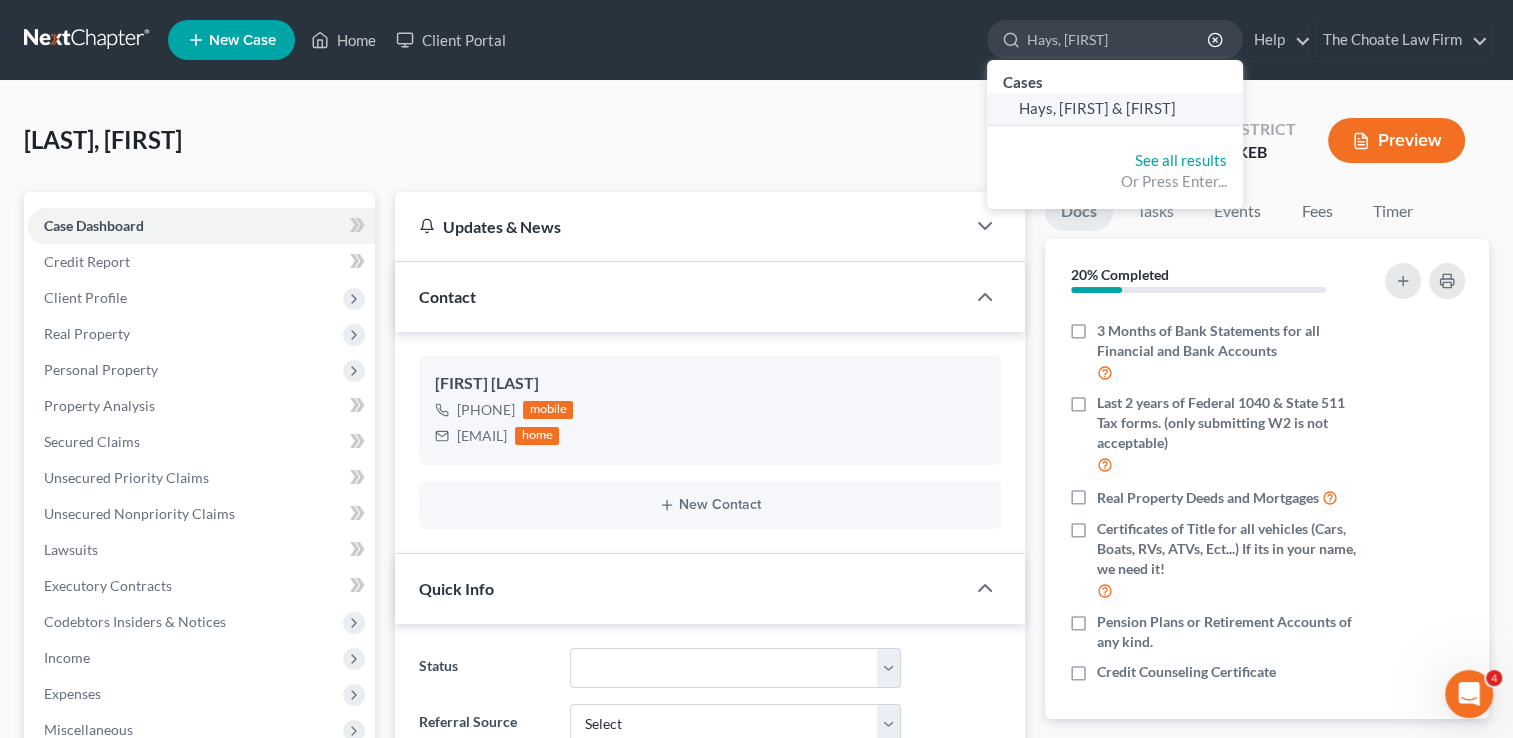 type on "Hays, [FIRST]" 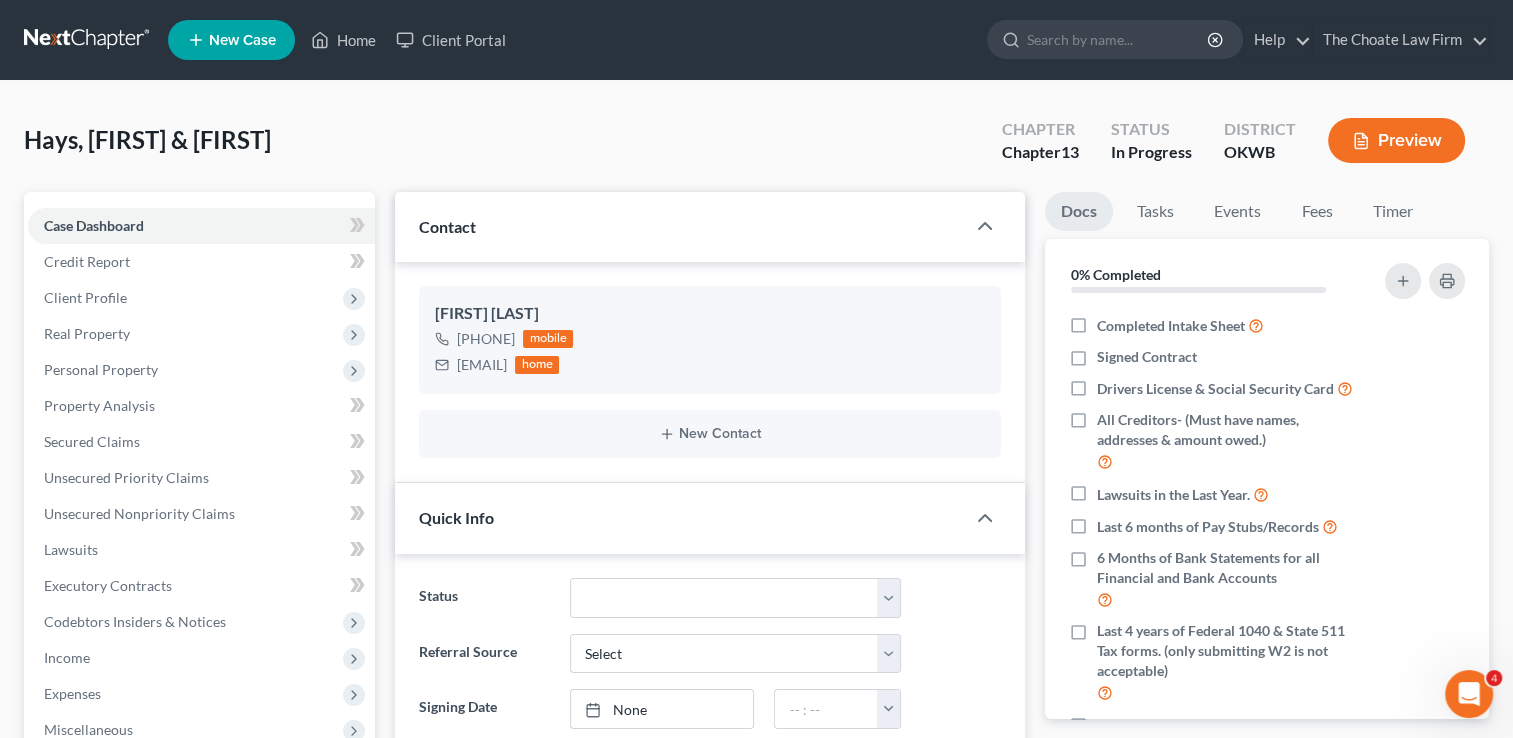 scroll, scrollTop: 423, scrollLeft: 0, axis: vertical 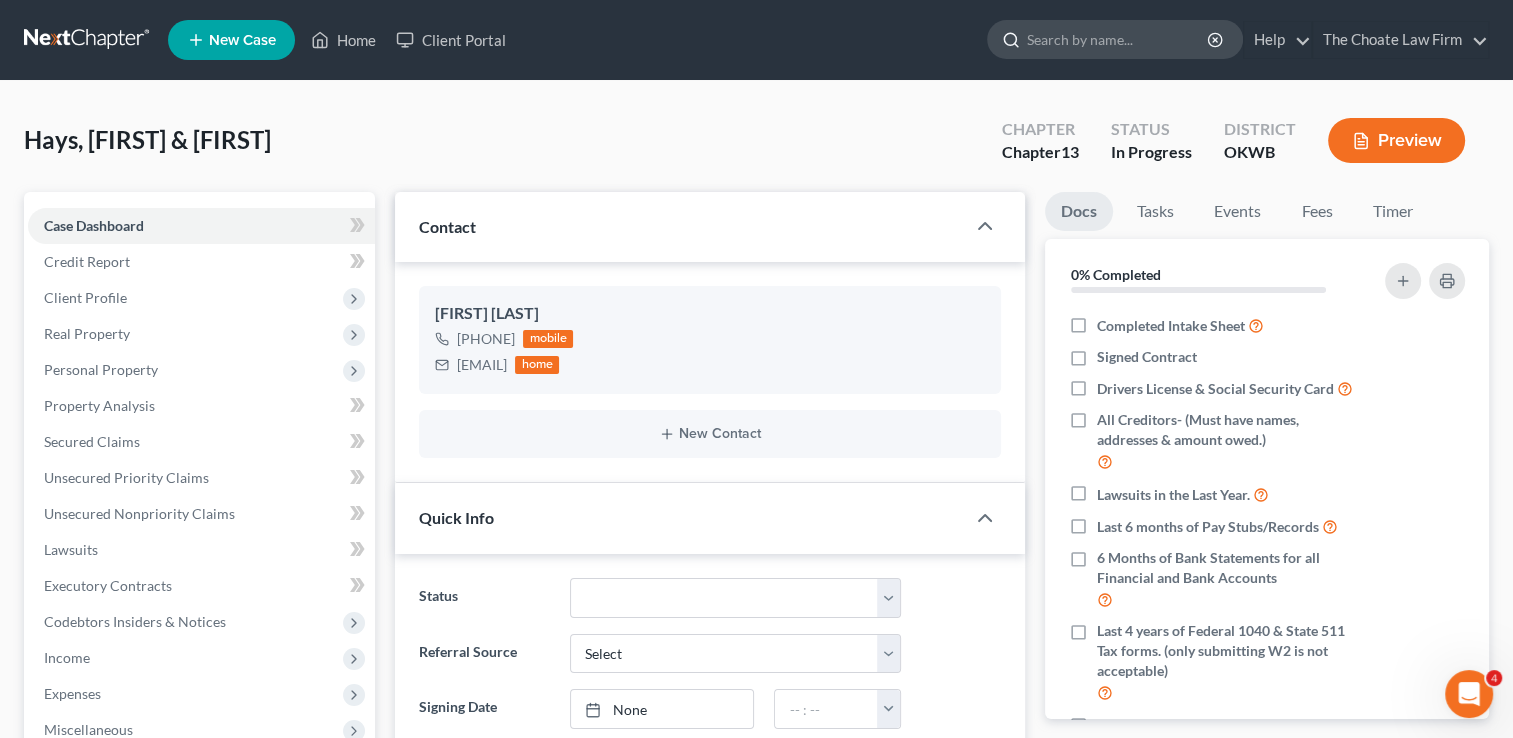 click at bounding box center [1118, 39] 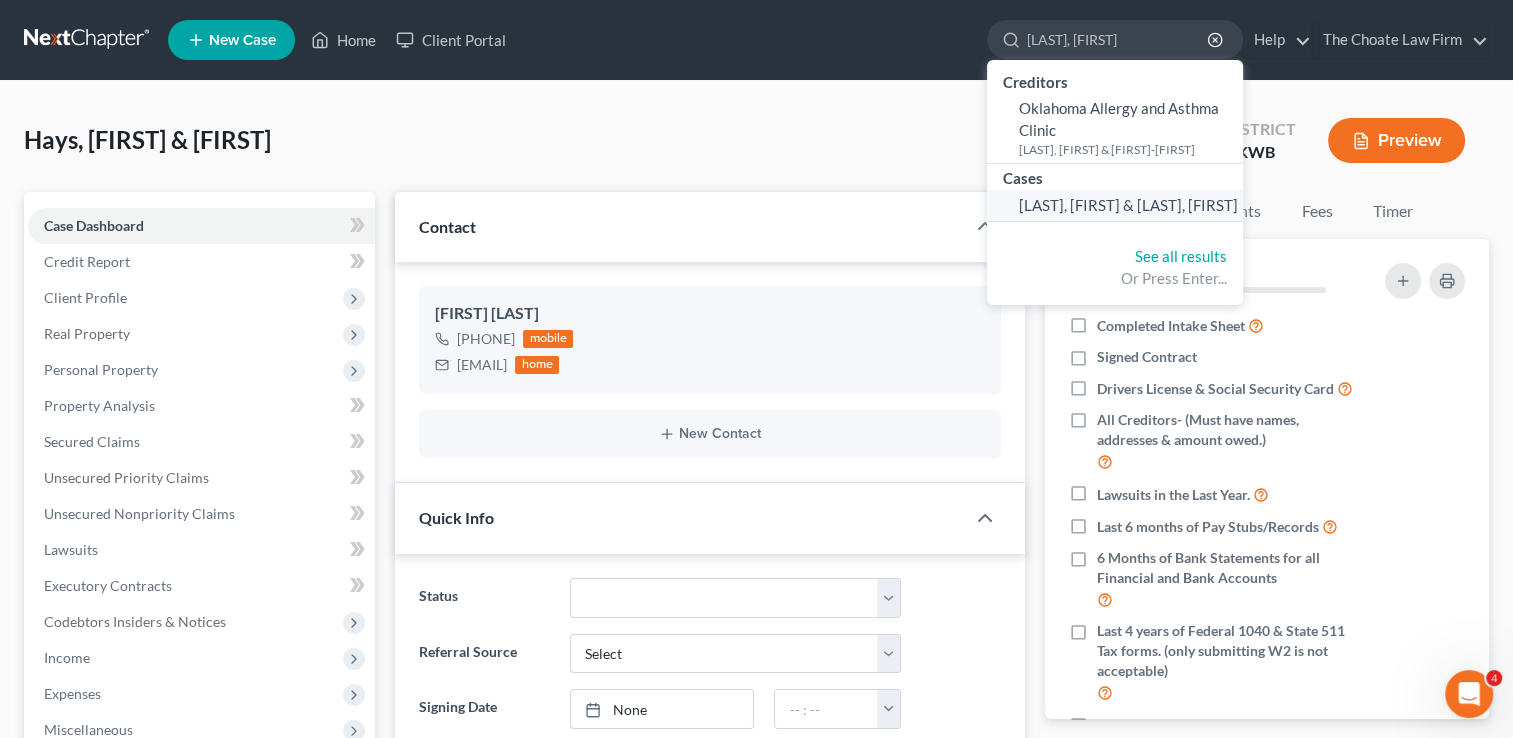 type on "[LAST], [FIRST]" 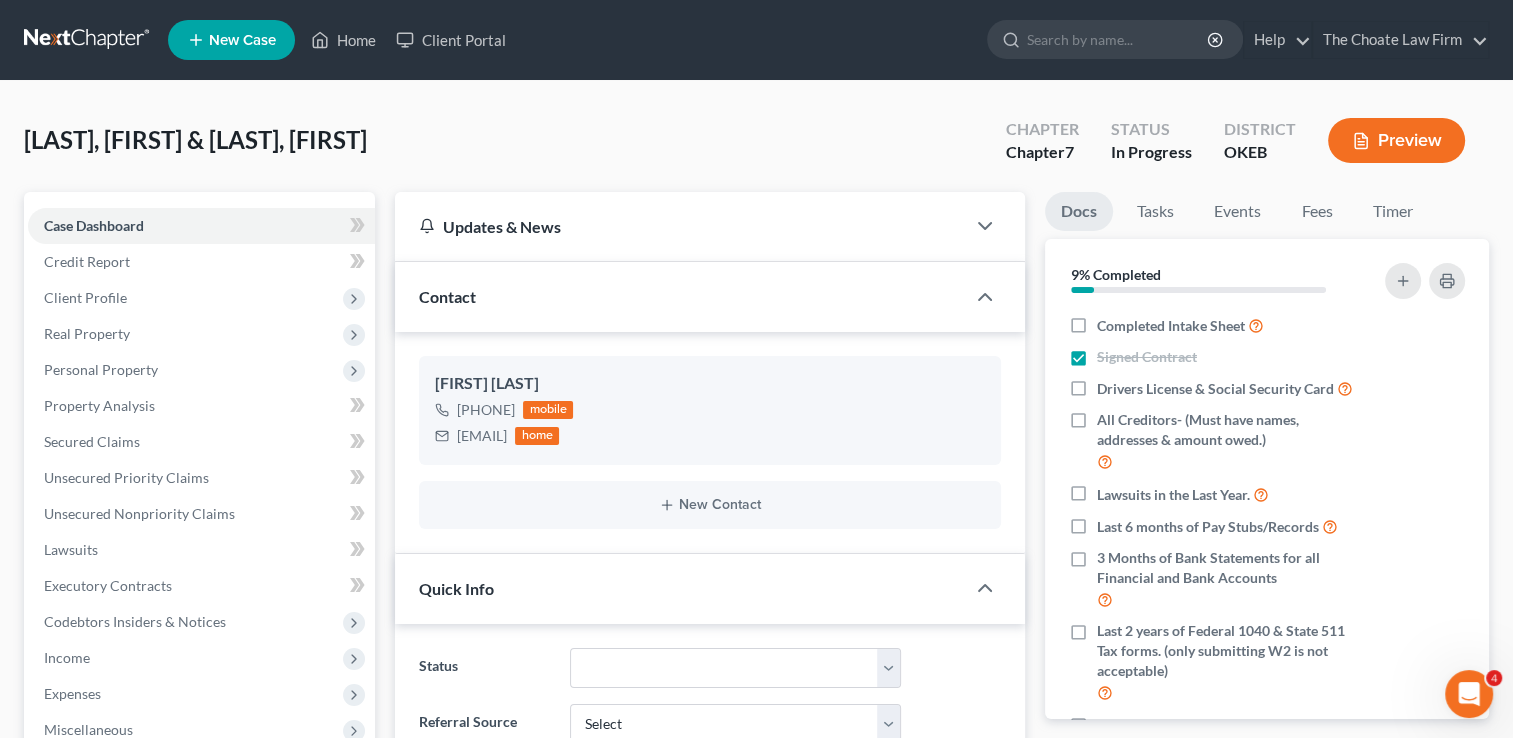 scroll, scrollTop: 136, scrollLeft: 0, axis: vertical 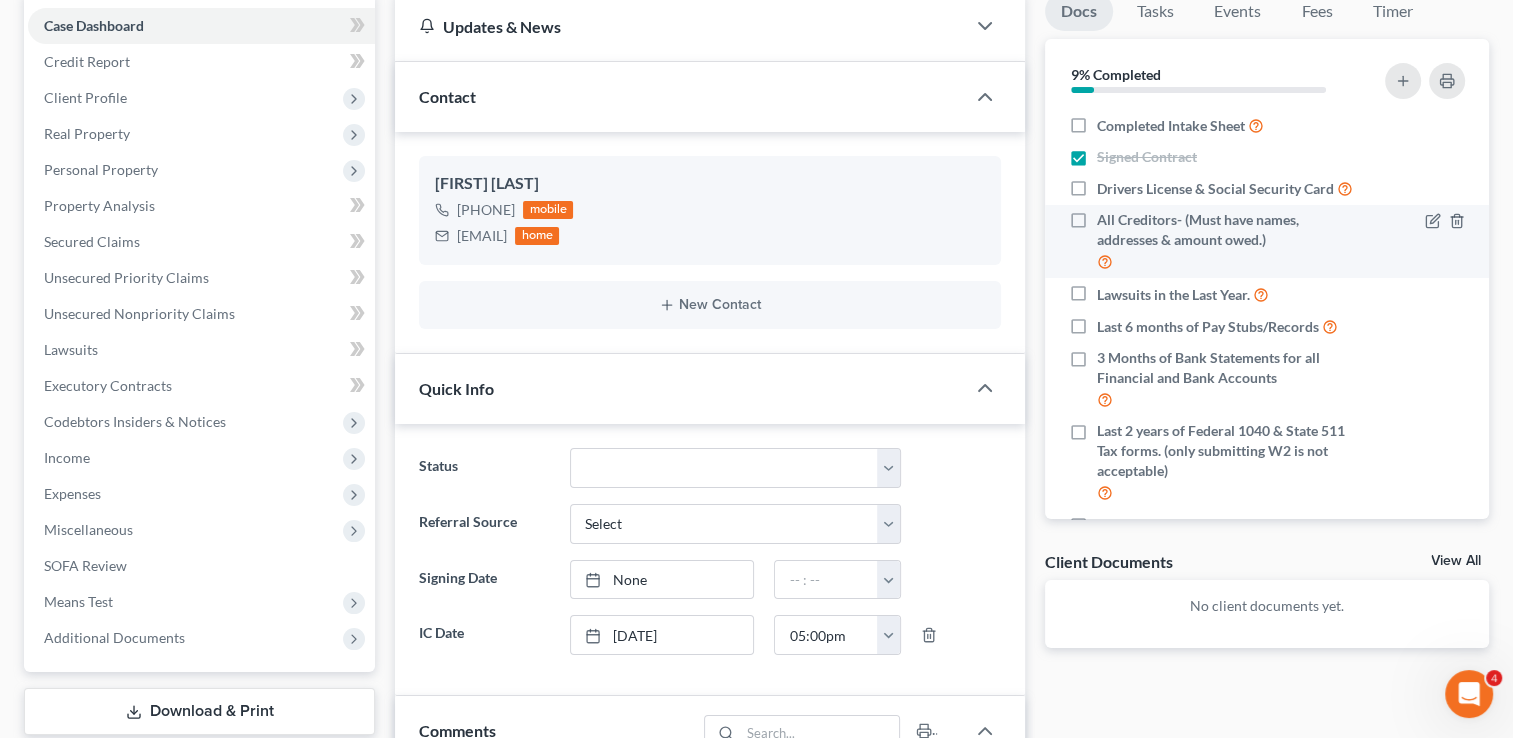 click on "All Creditors- (Must have names, addresses & amount owed.)" at bounding box center (1229, 241) 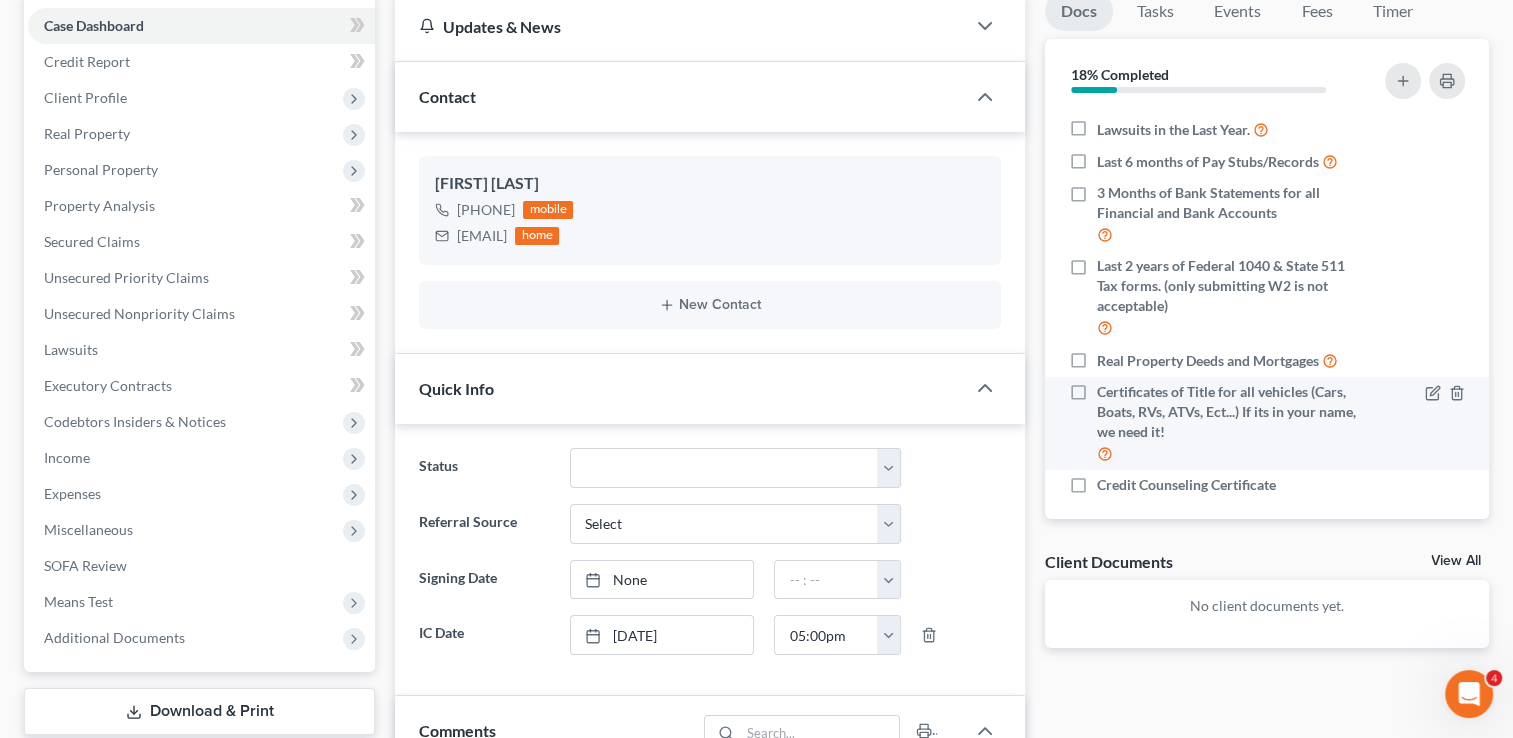 scroll, scrollTop: 198, scrollLeft: 0, axis: vertical 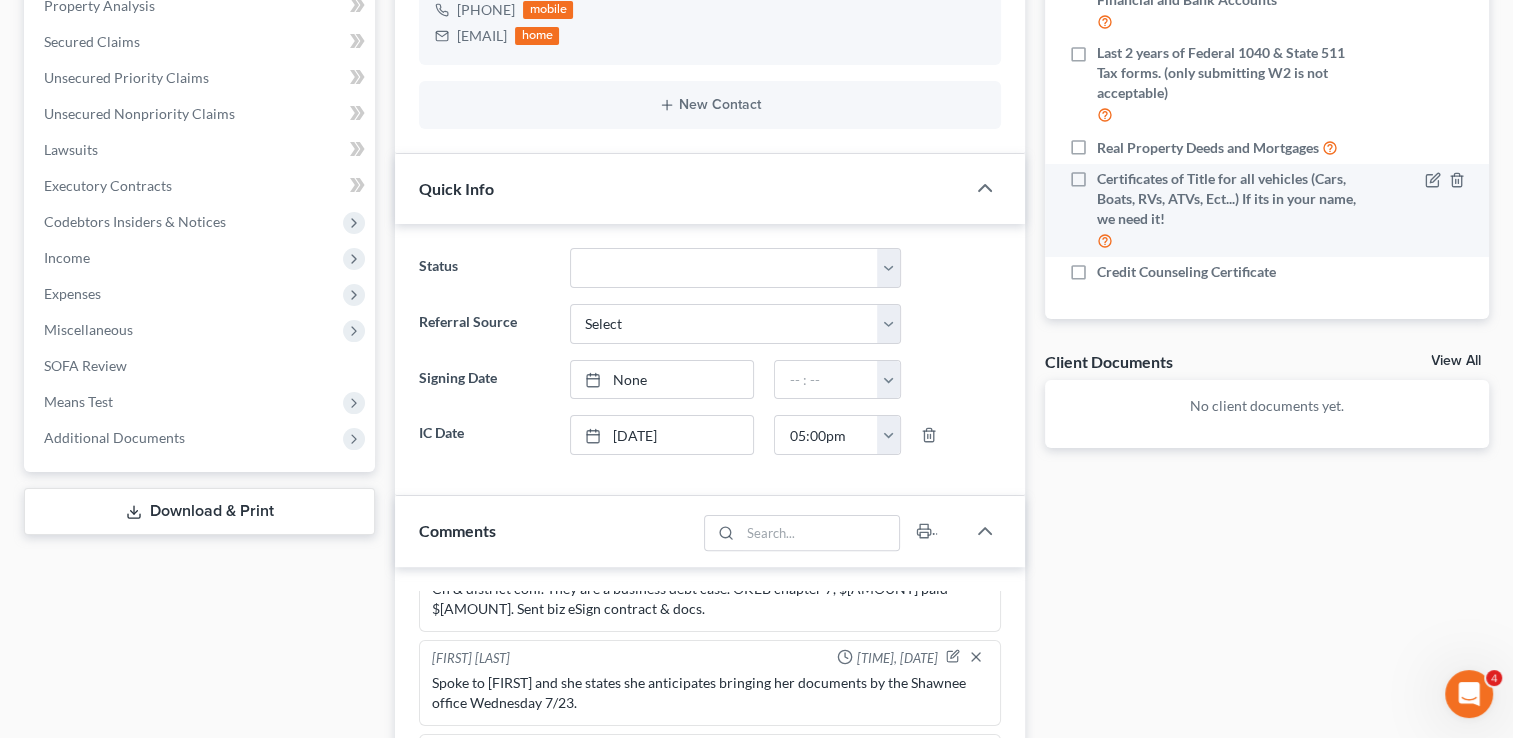 click on "Certificates of Title for all vehicles (Cars, Boats, RVs, ATVs, Ect...) If its in your name, we need it!" at bounding box center [1229, 210] 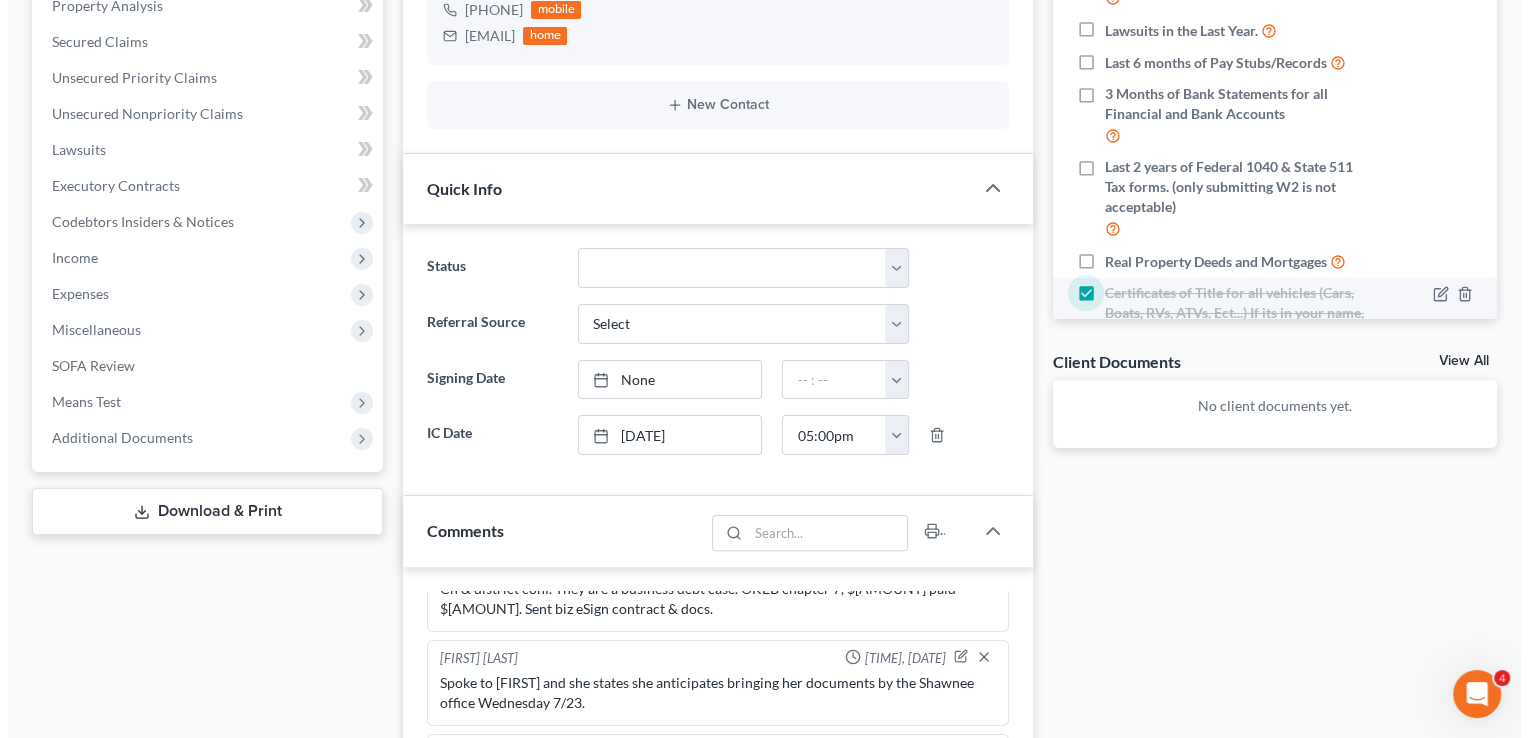 scroll, scrollTop: 100, scrollLeft: 0, axis: vertical 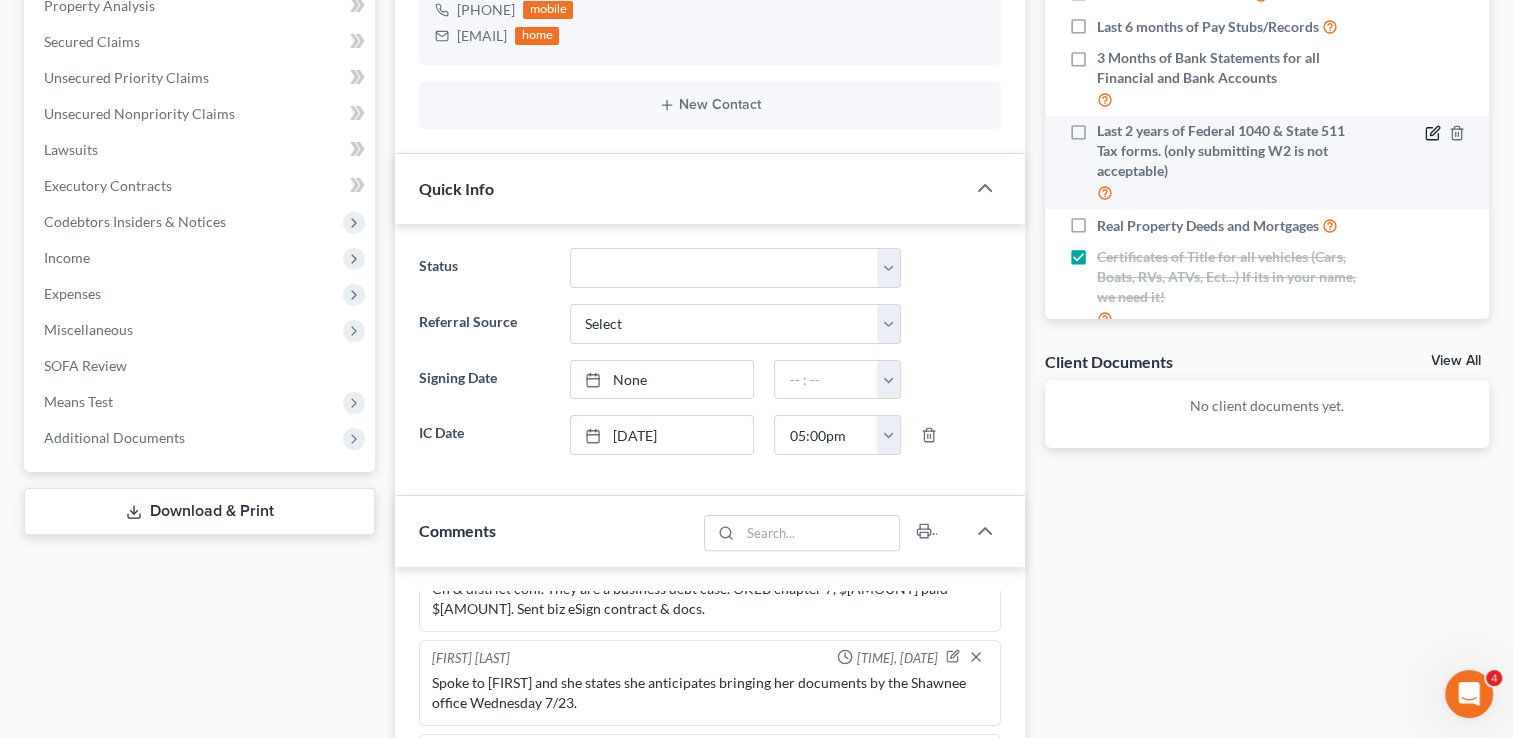 click 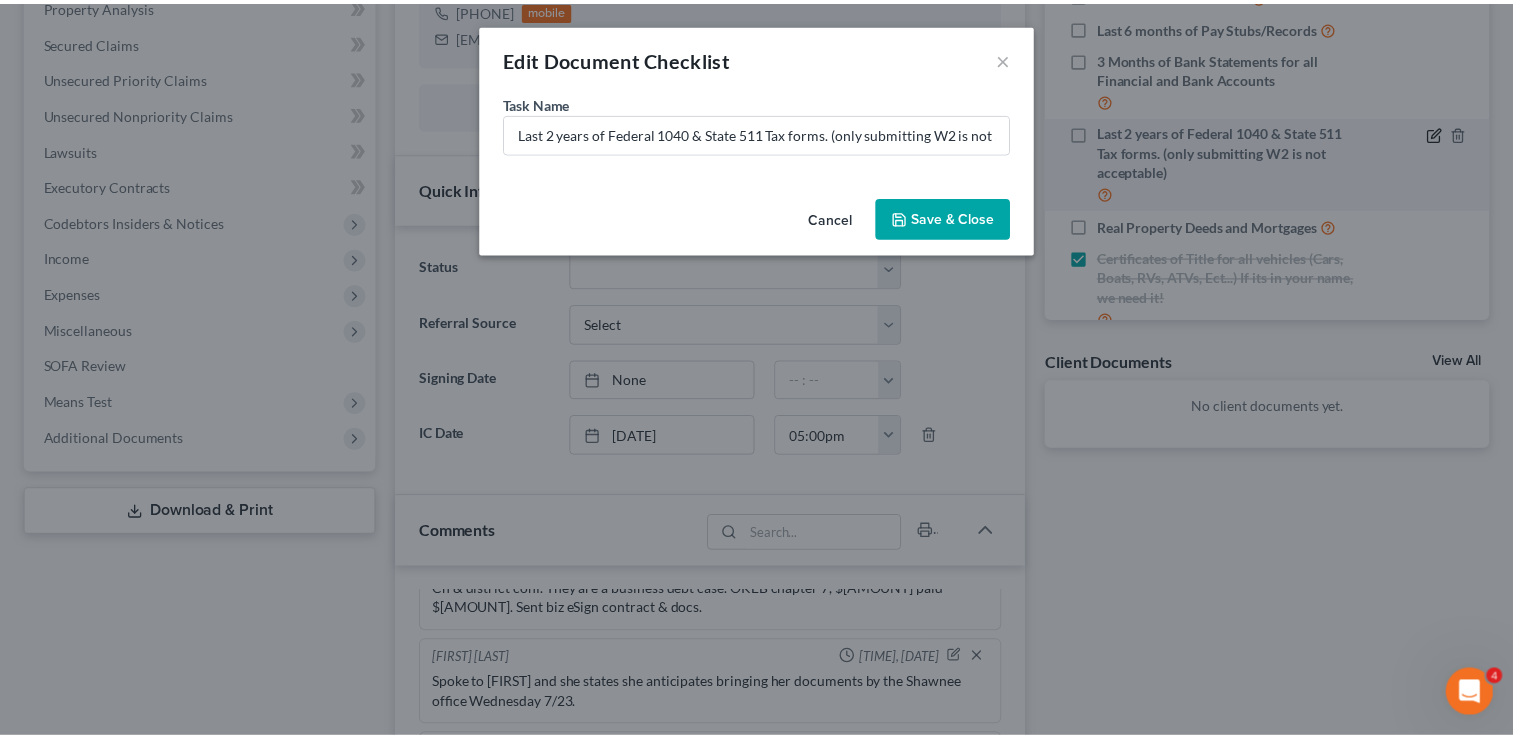 scroll, scrollTop: 80, scrollLeft: 0, axis: vertical 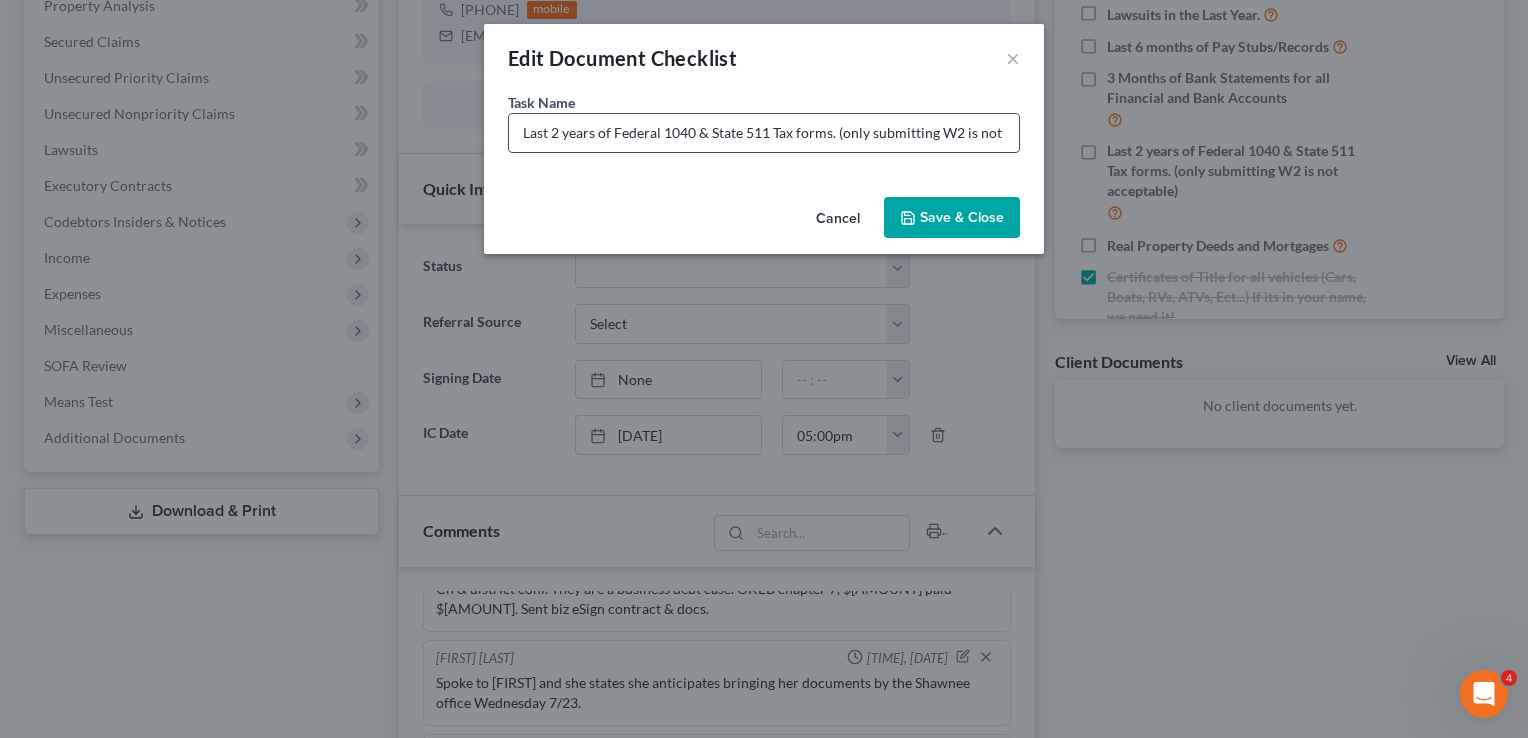 click on "Last 2 years of Federal 1040 & State 511 Tax forms. (only submitting W2 is not acceptable)" at bounding box center (764, 133) 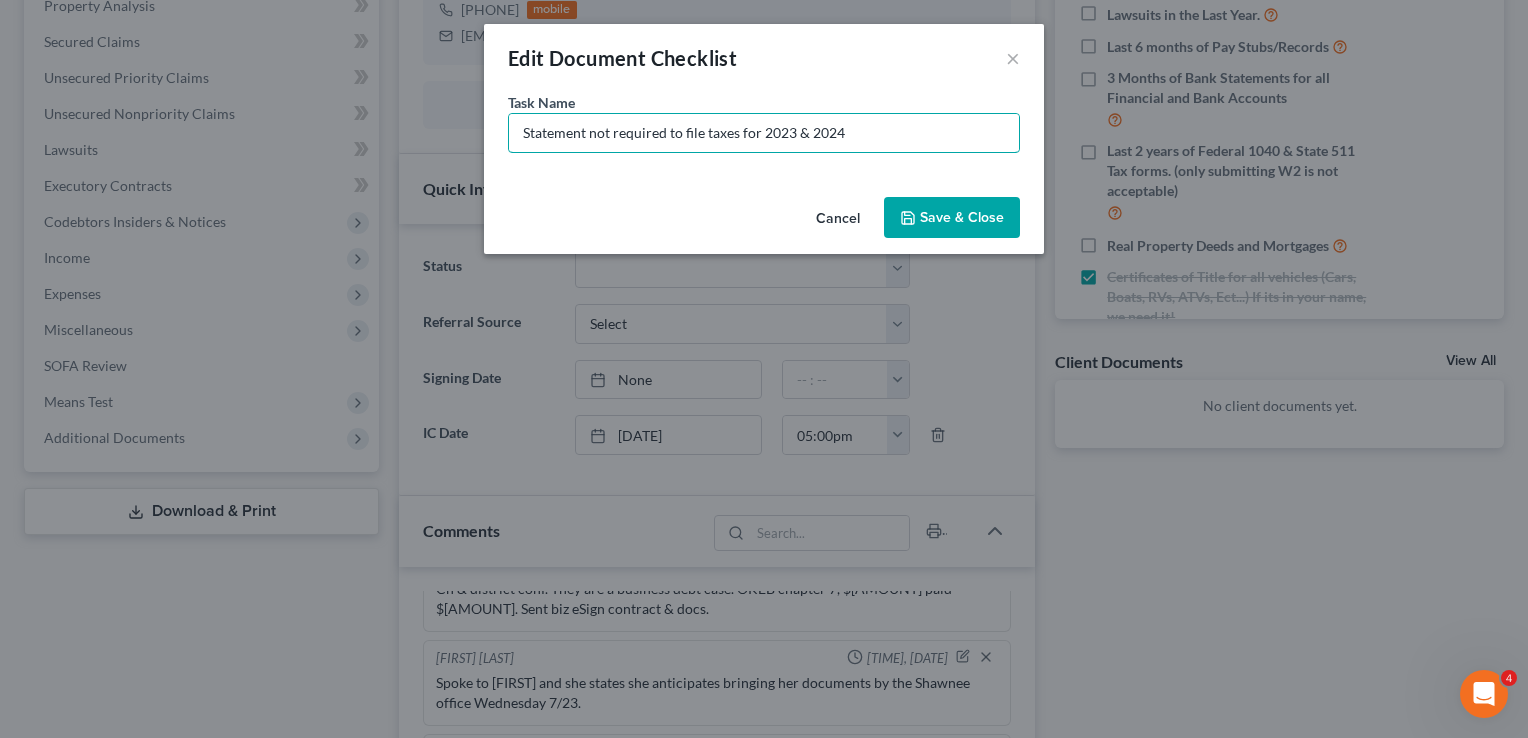 type on "Statement not required to file taxes for 2023 & 2024" 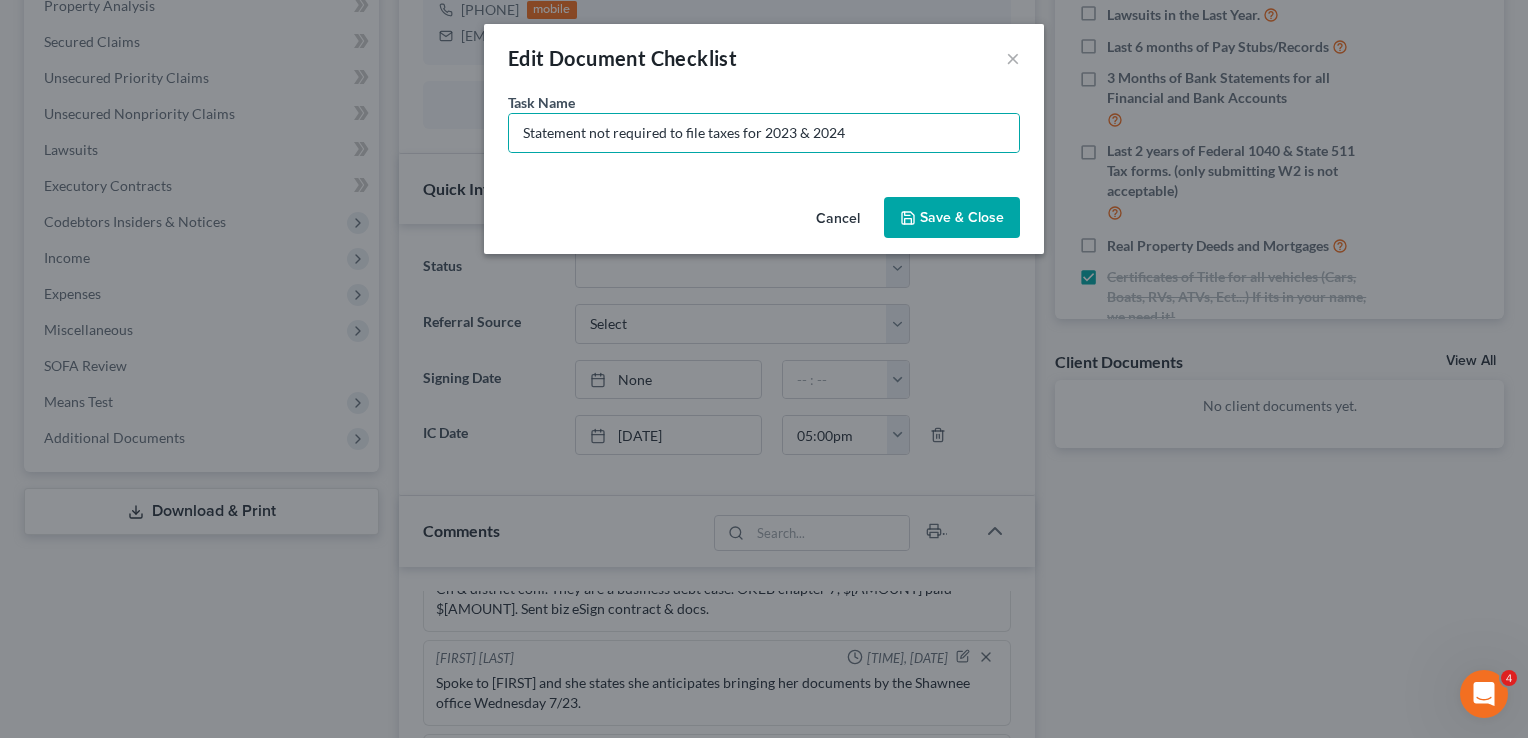 click 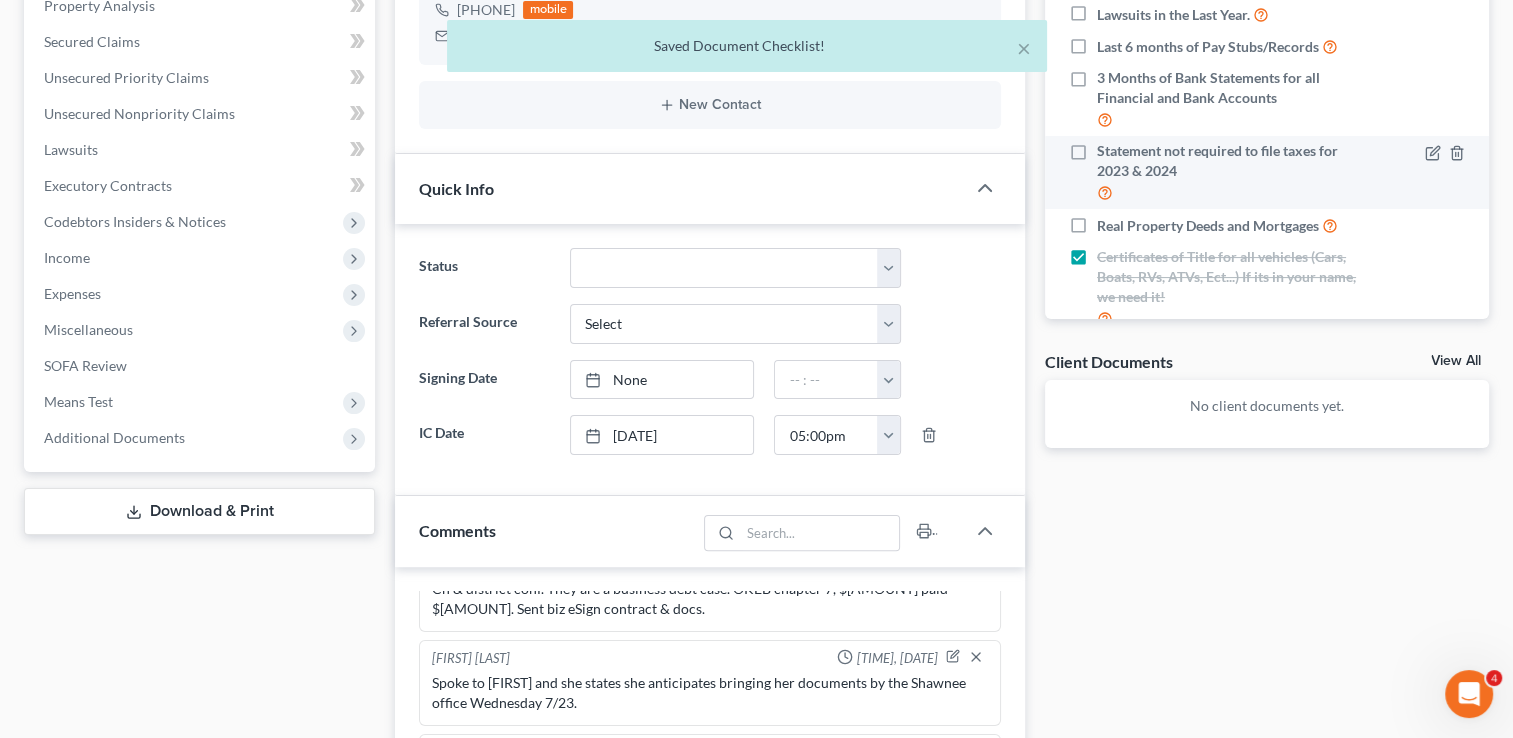 click on "Statement not required to file taxes for 2023 & 2024" at bounding box center [1229, 172] 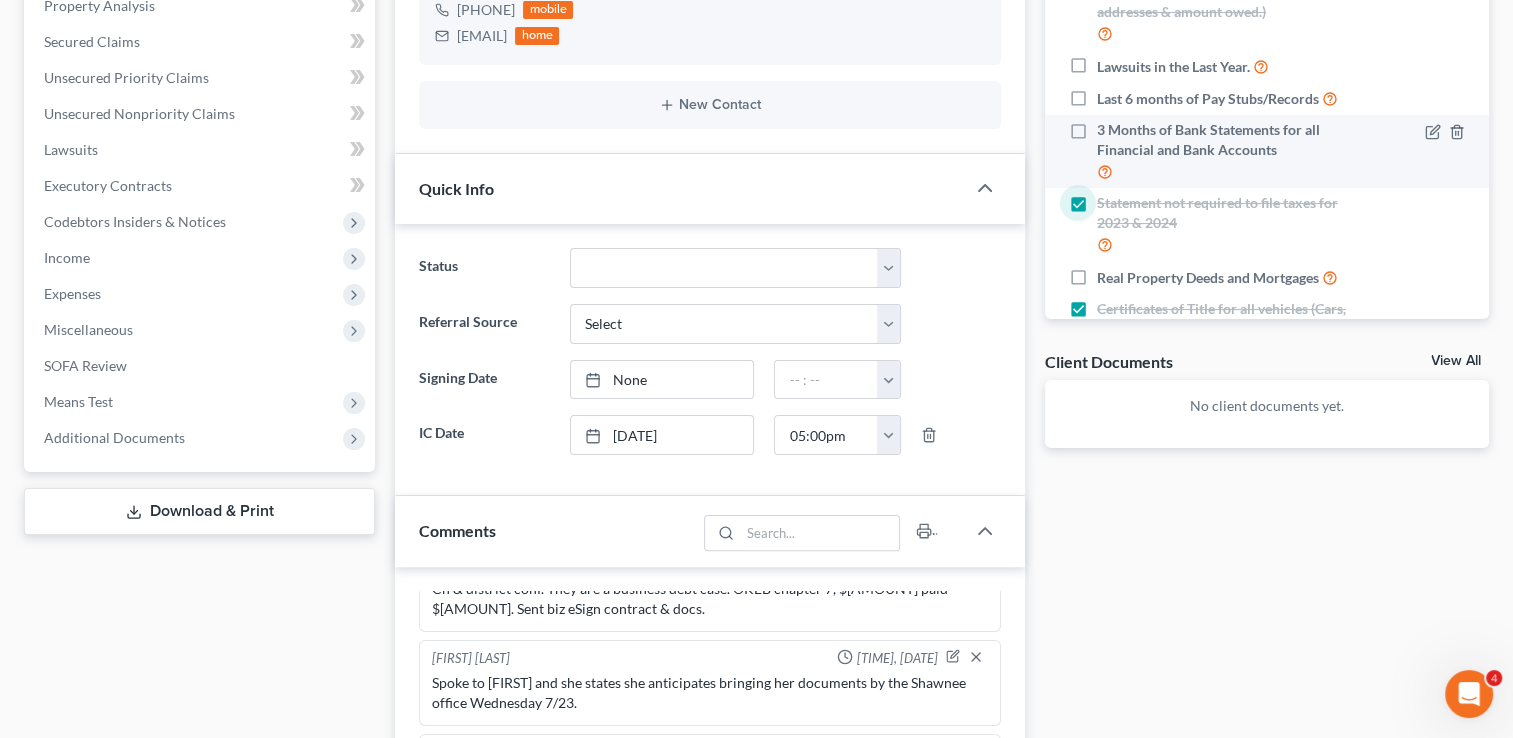 scroll, scrollTop: 0, scrollLeft: 0, axis: both 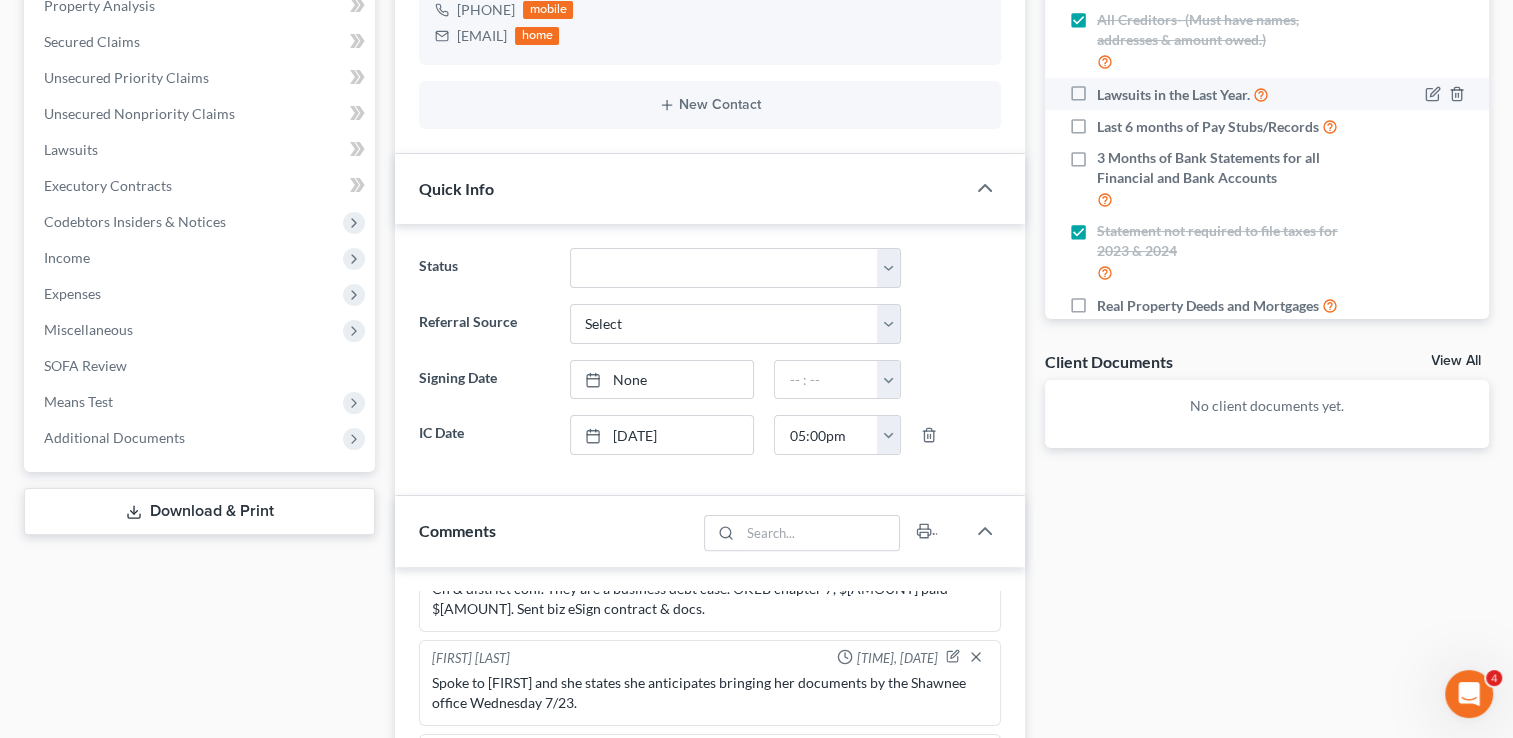 click on "Lawsuits in the Last Year." at bounding box center (1183, 94) 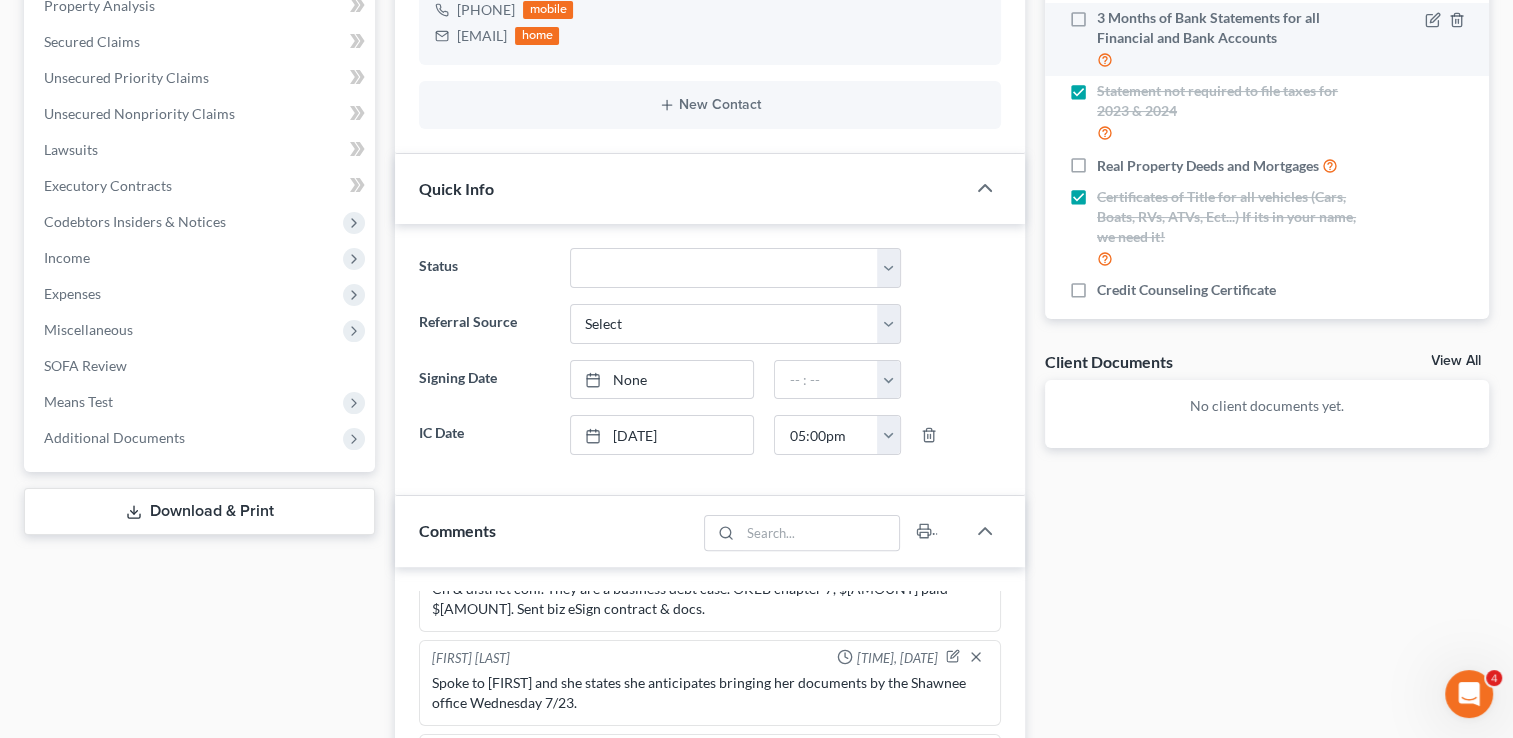 scroll, scrollTop: 178, scrollLeft: 0, axis: vertical 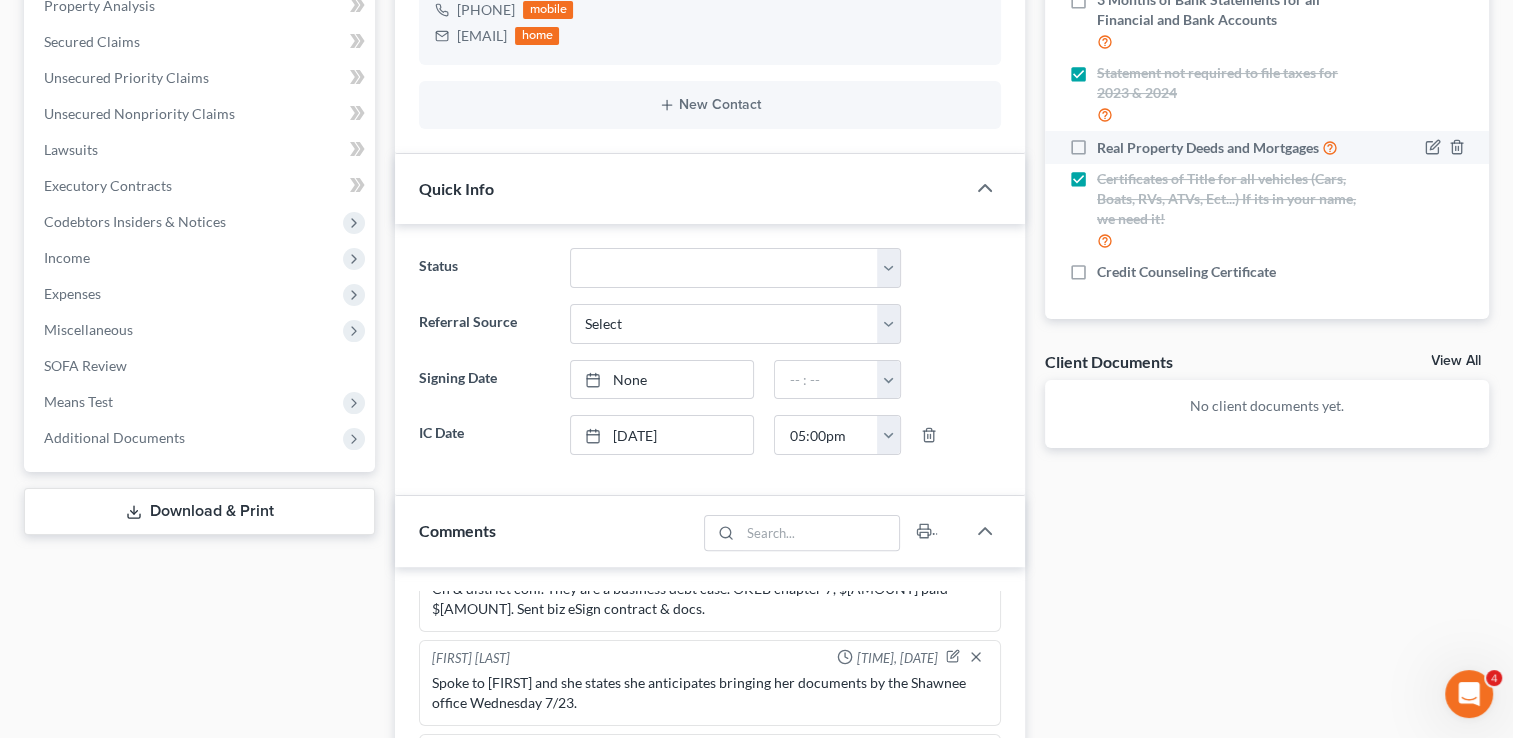 click on "Real Property Deeds and Mortgages" at bounding box center (1217, 147) 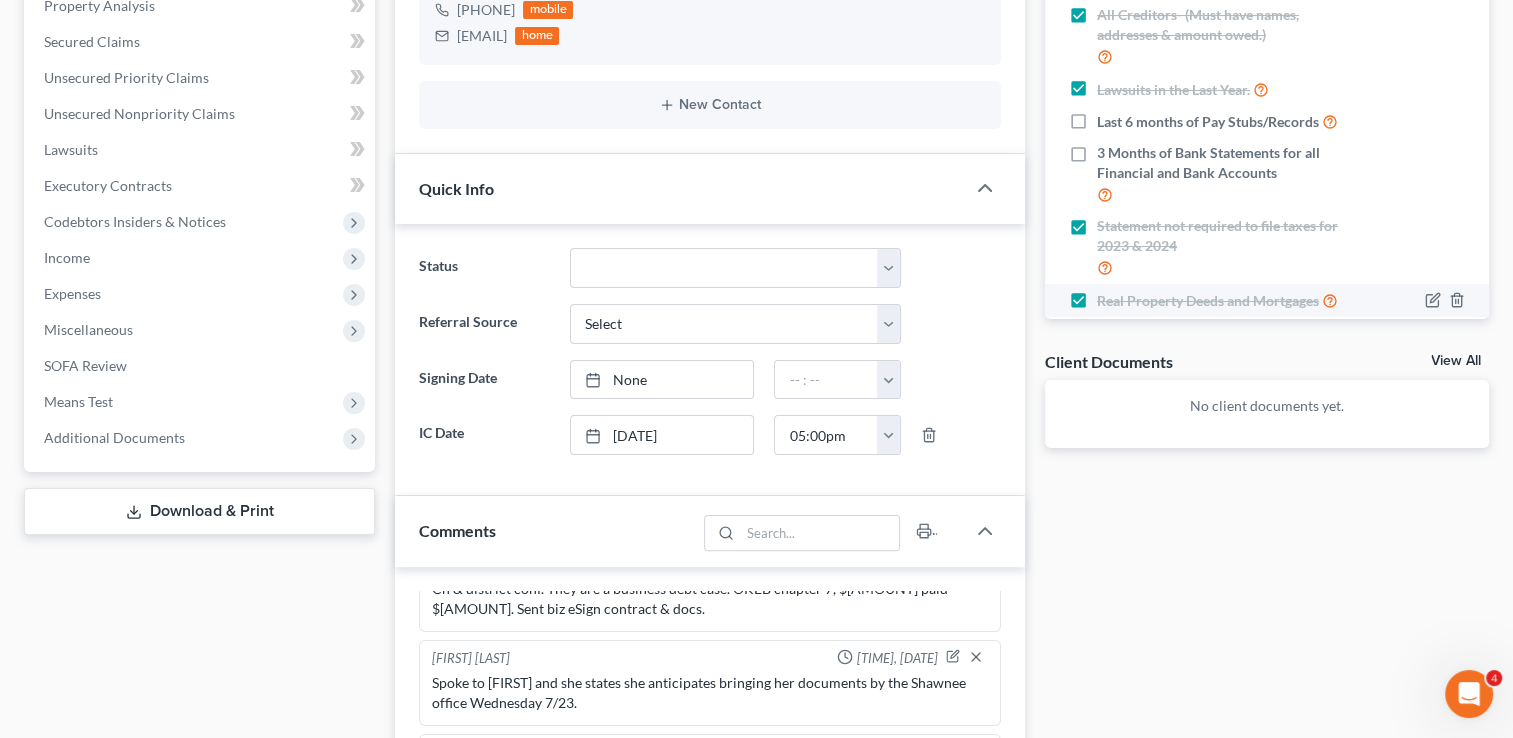 scroll, scrollTop: 0, scrollLeft: 0, axis: both 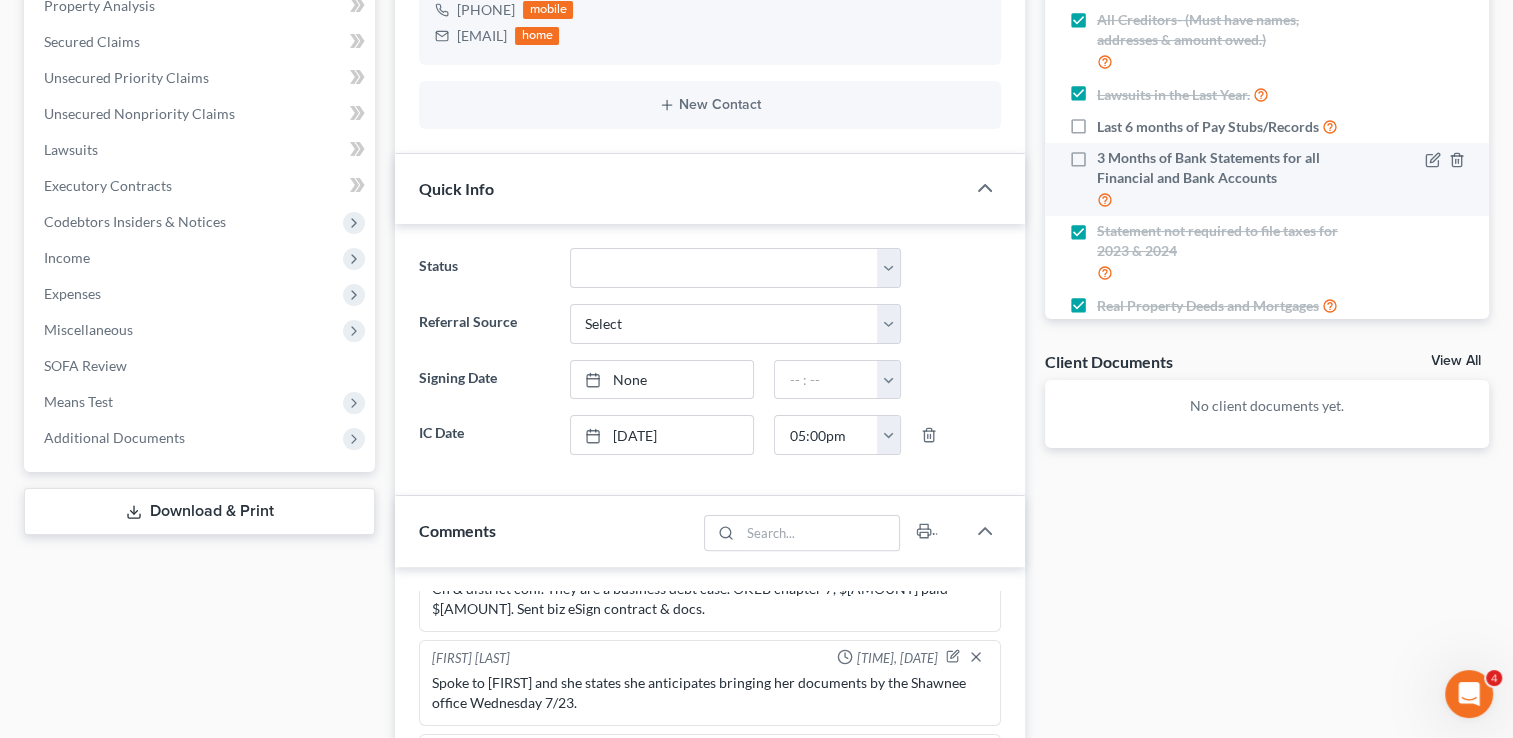 click on "3 Months of Bank Statements for all Financial and Bank Accounts" at bounding box center [1229, 179] 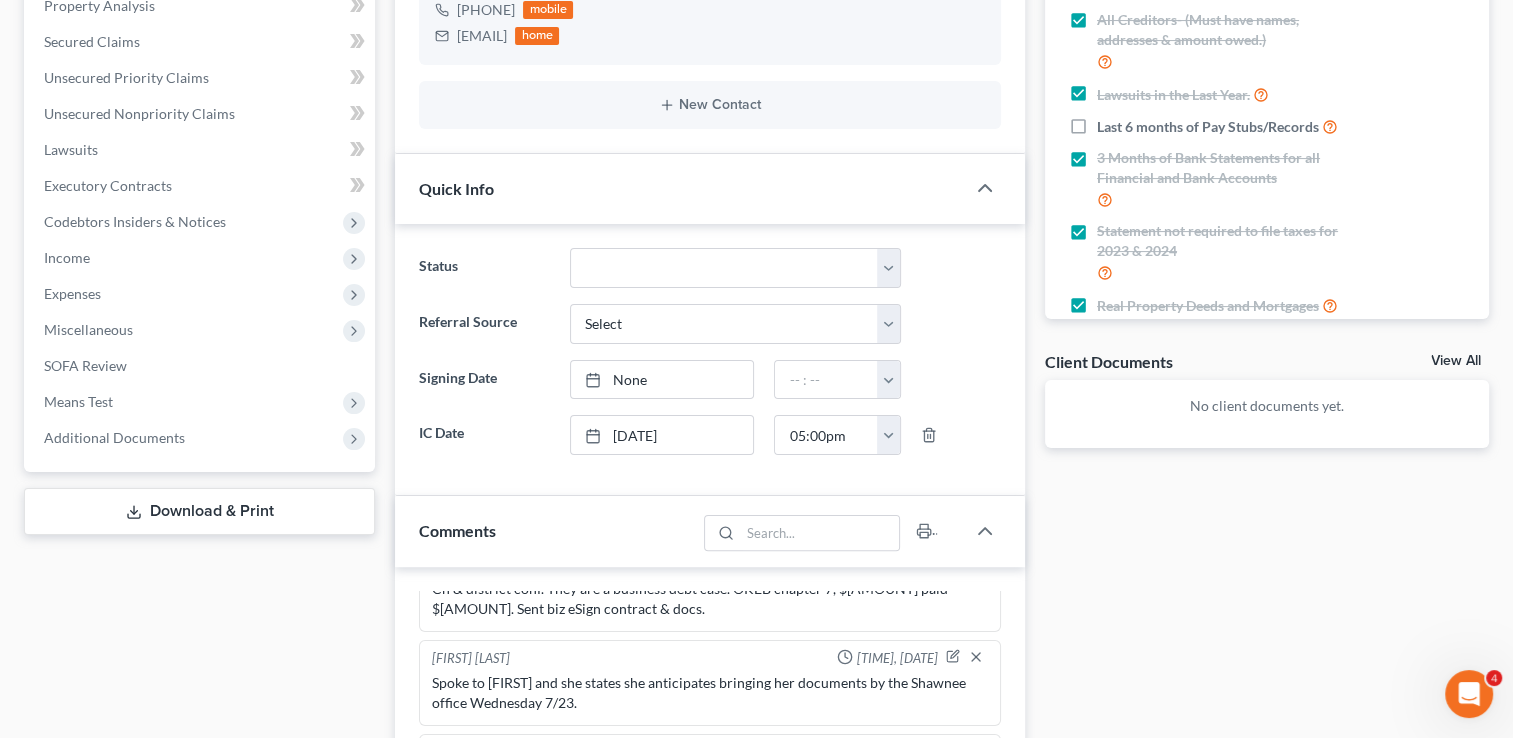 scroll, scrollTop: 0, scrollLeft: 0, axis: both 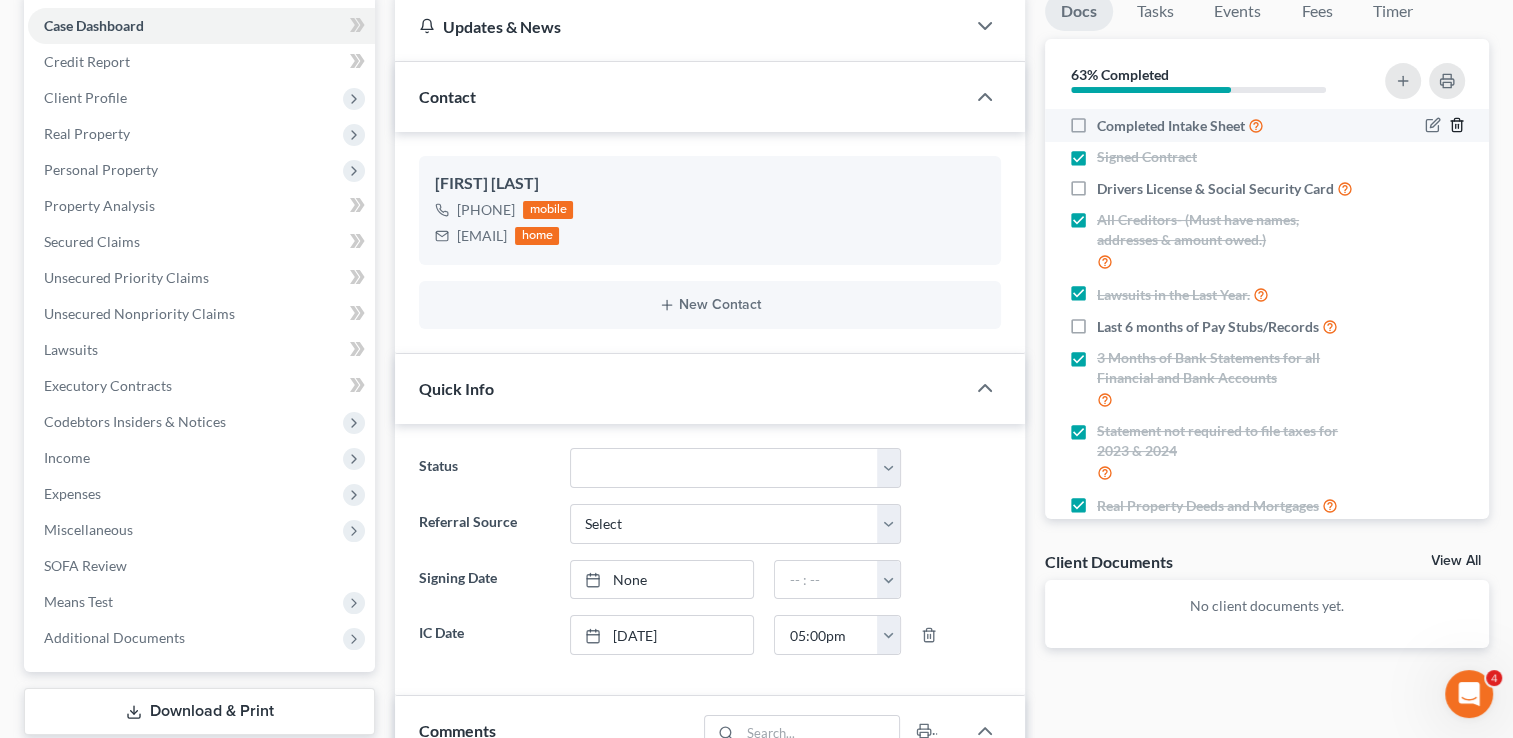 click 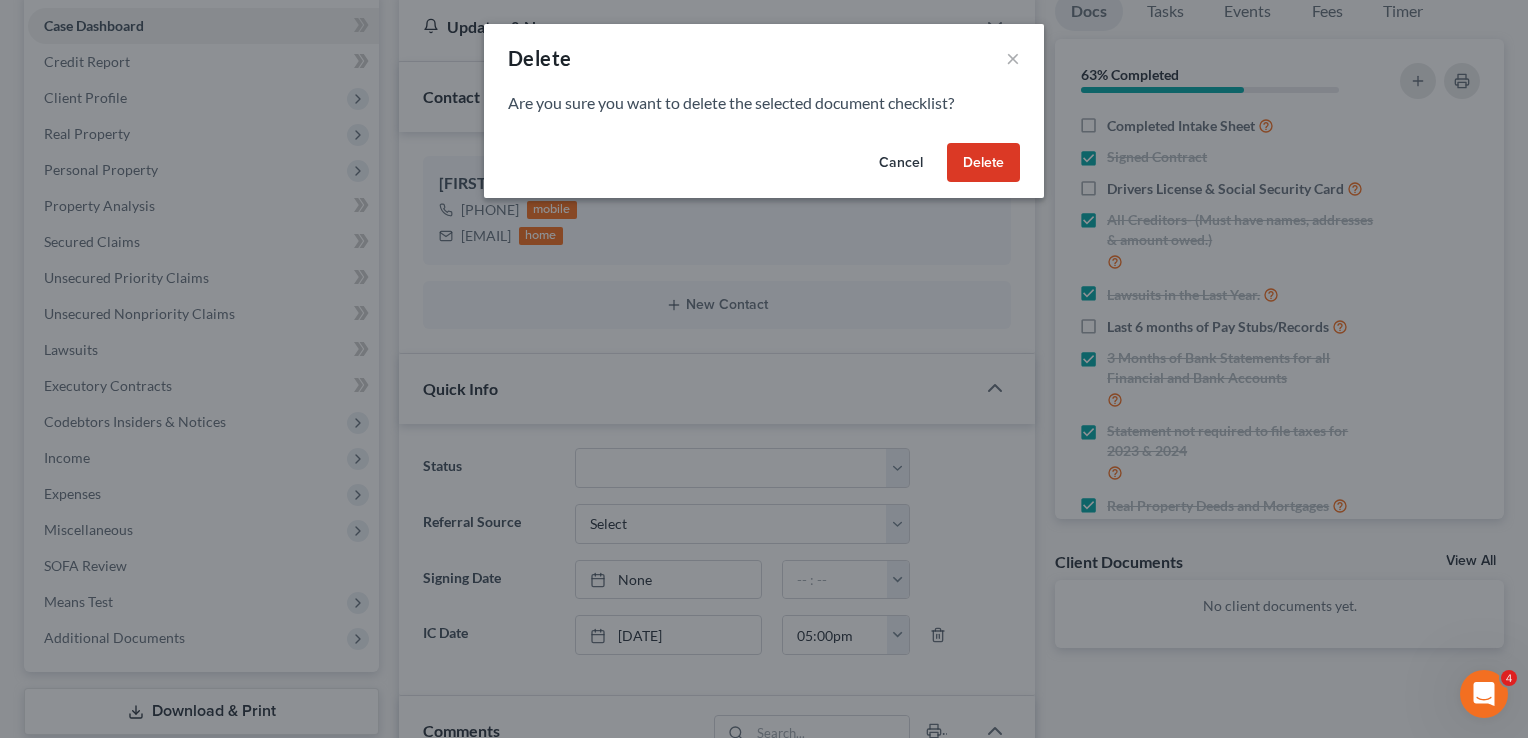 click on "Delete" at bounding box center [983, 163] 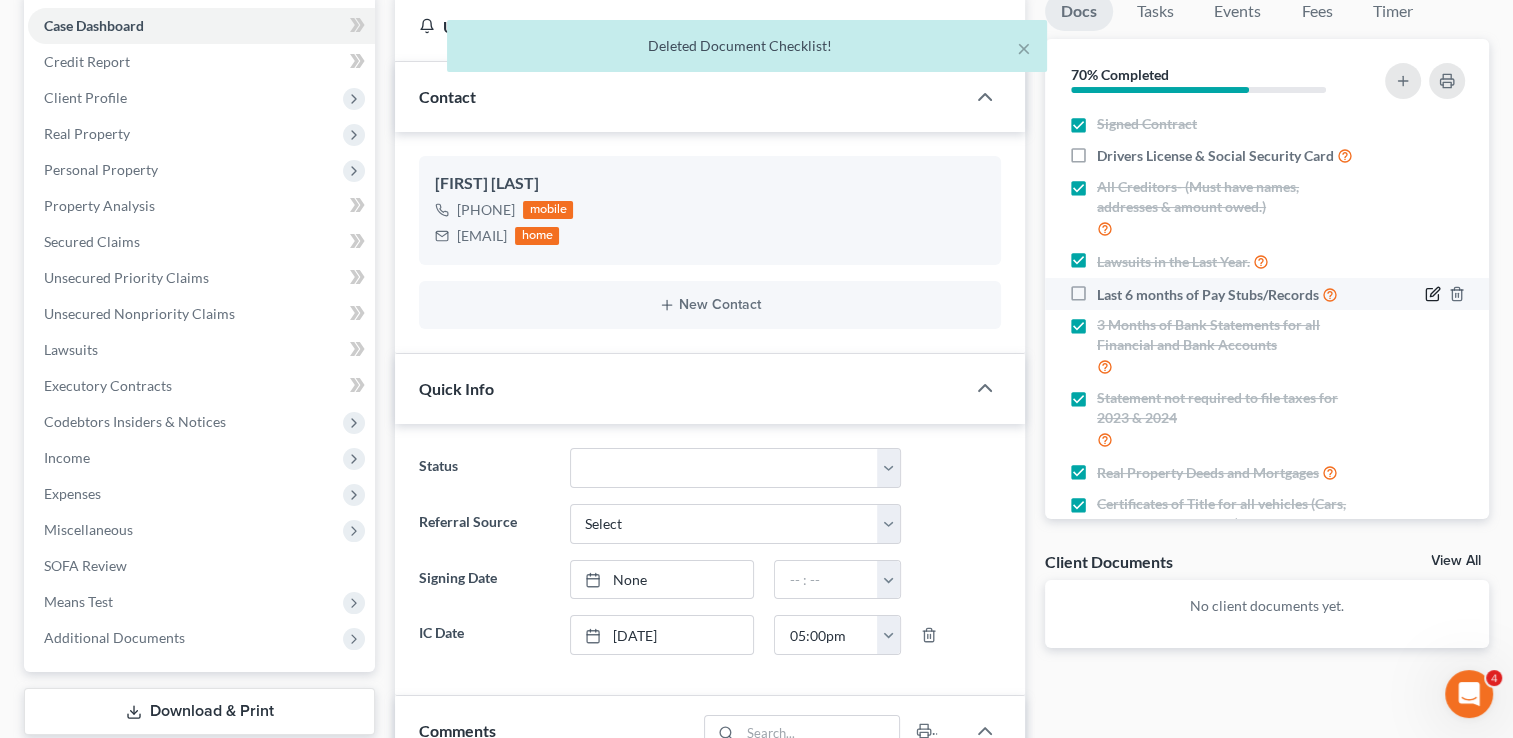 click 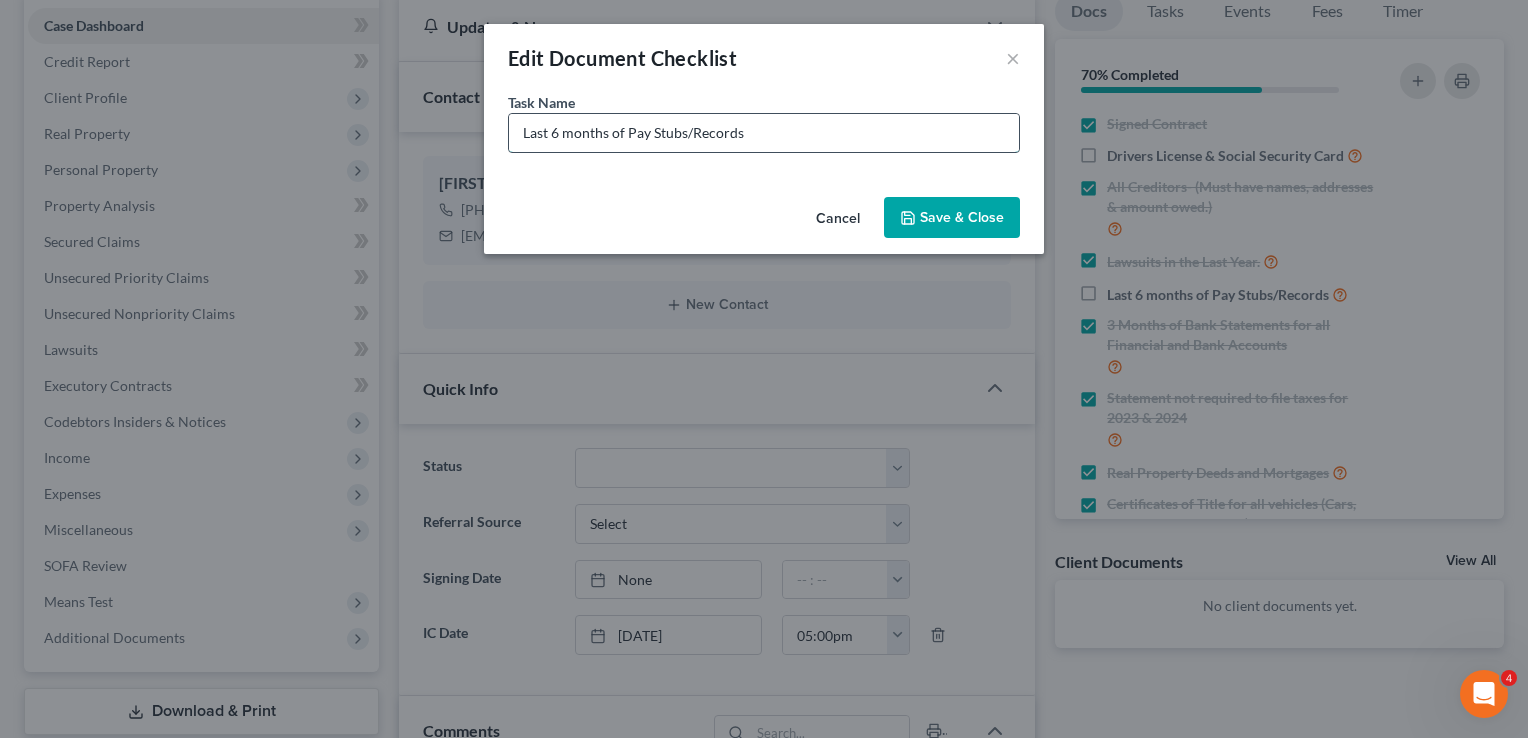 click on "Last 6 months of Pay Stubs/Records" at bounding box center (764, 133) 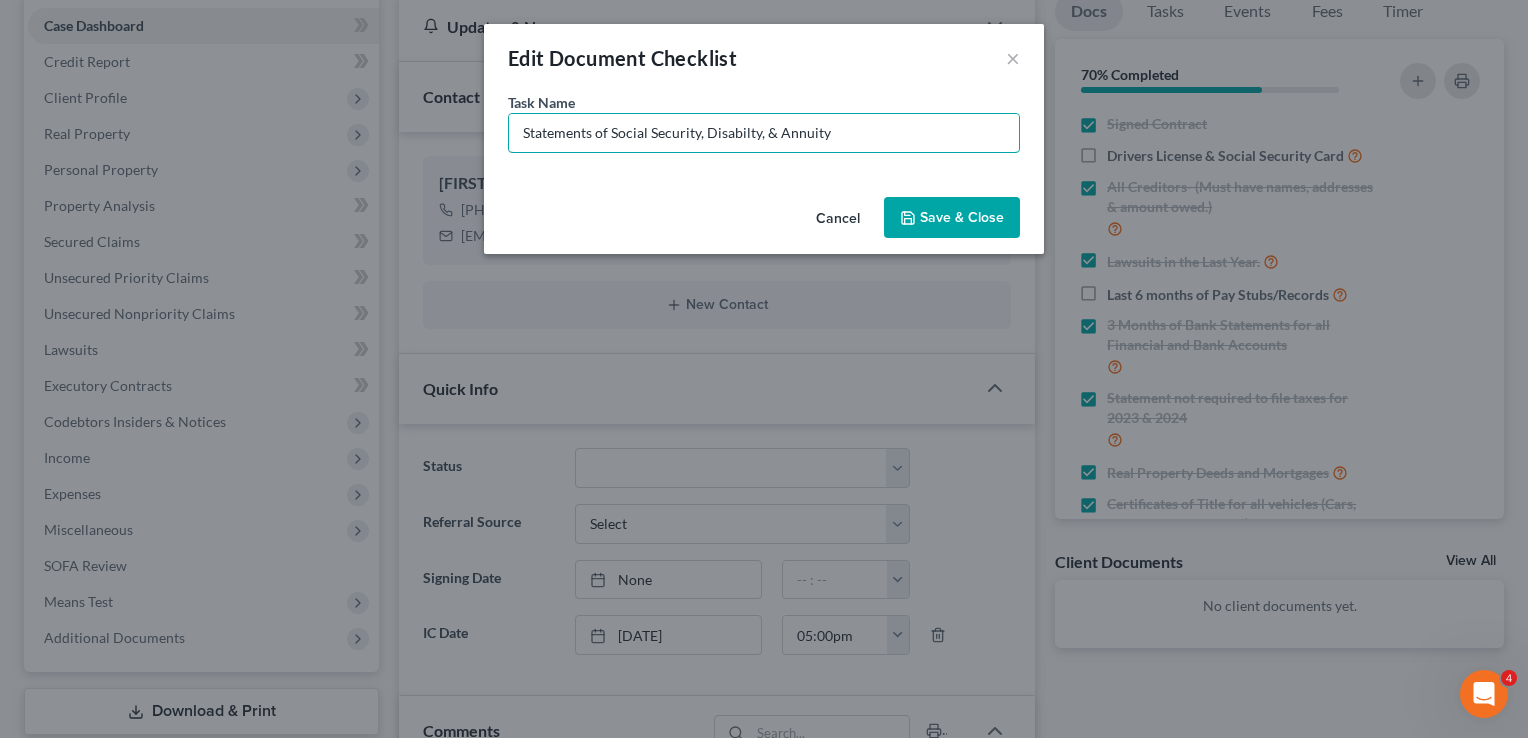 type on "Statements of Social Security, Disabilty, & Annuity" 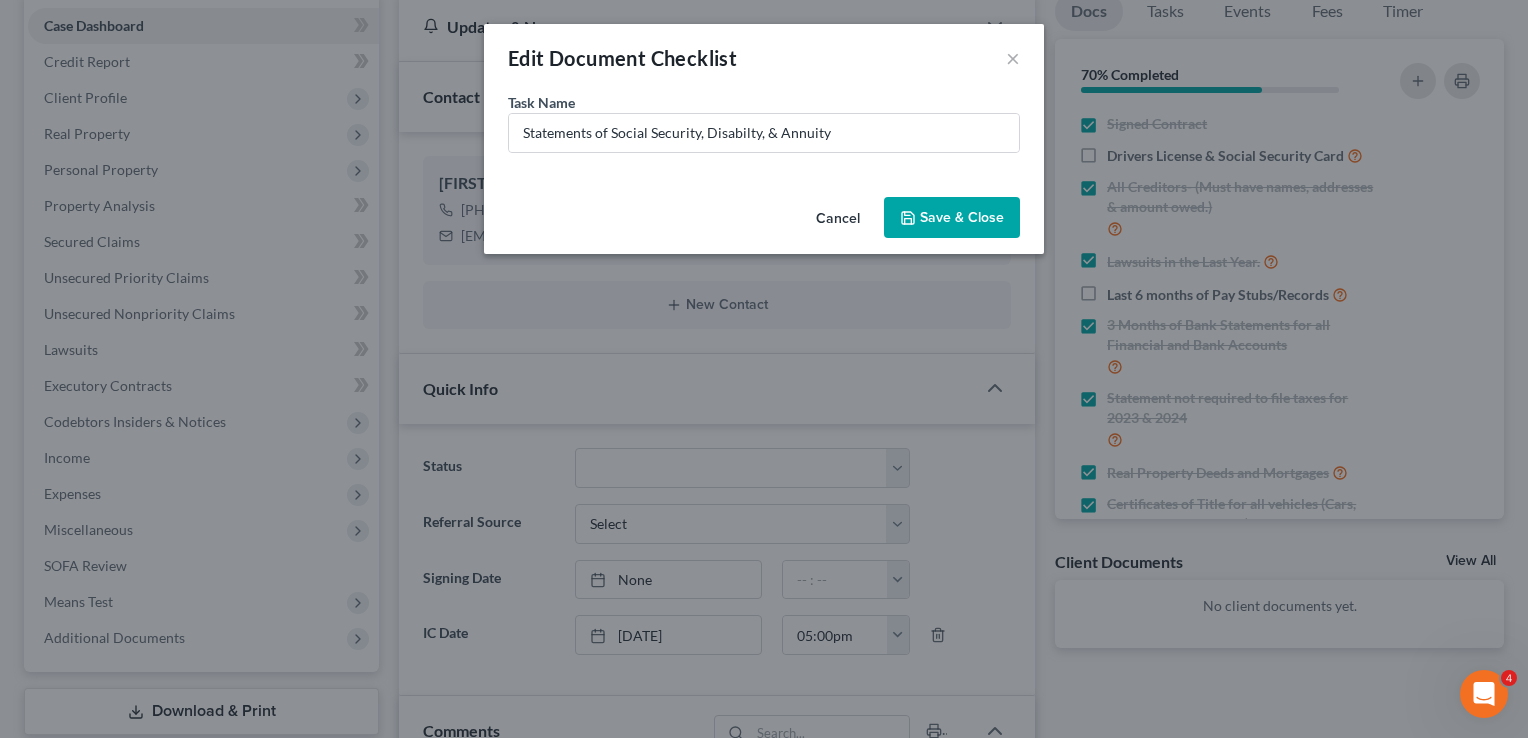 click 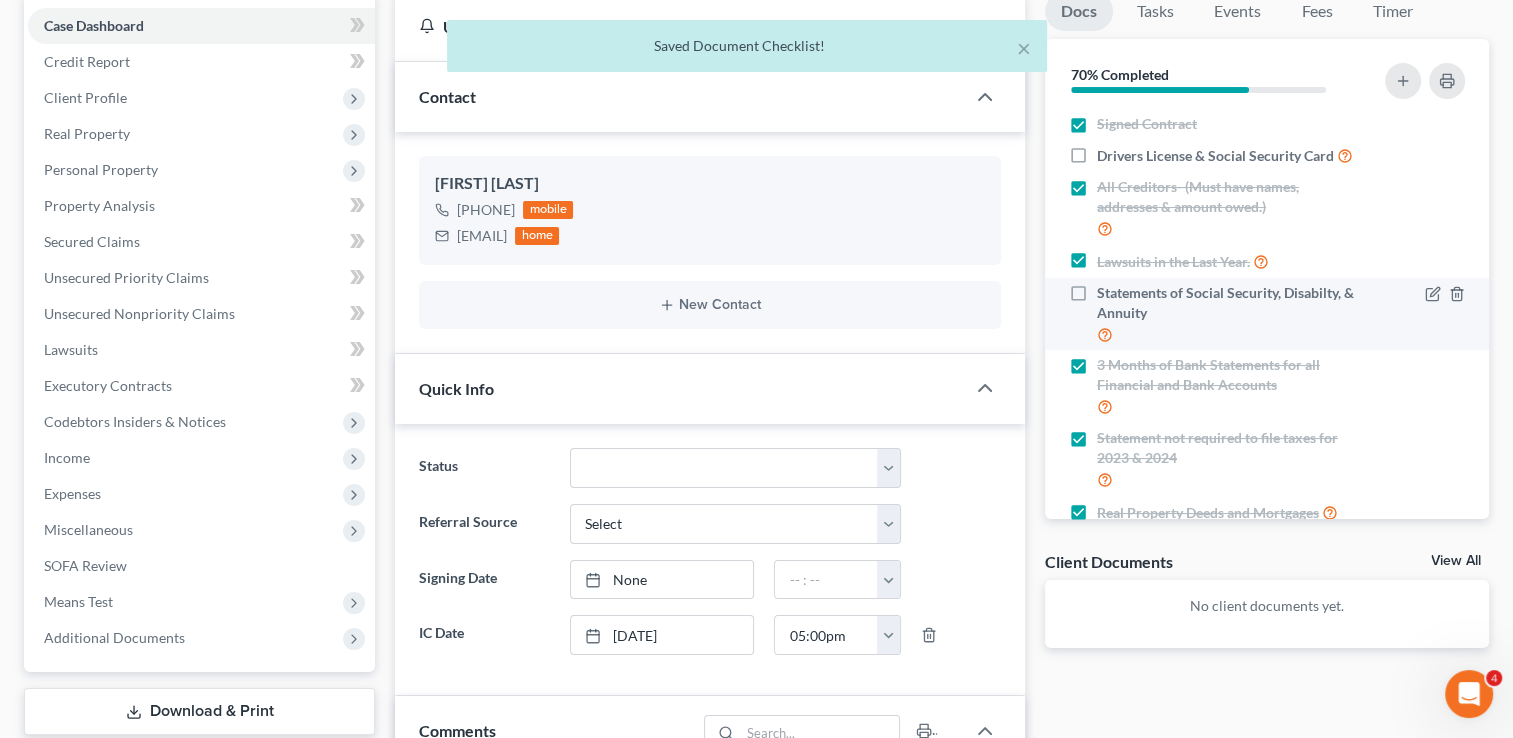 click on "Statements of Social Security, Disabilty, & Annuity" at bounding box center [1229, 314] 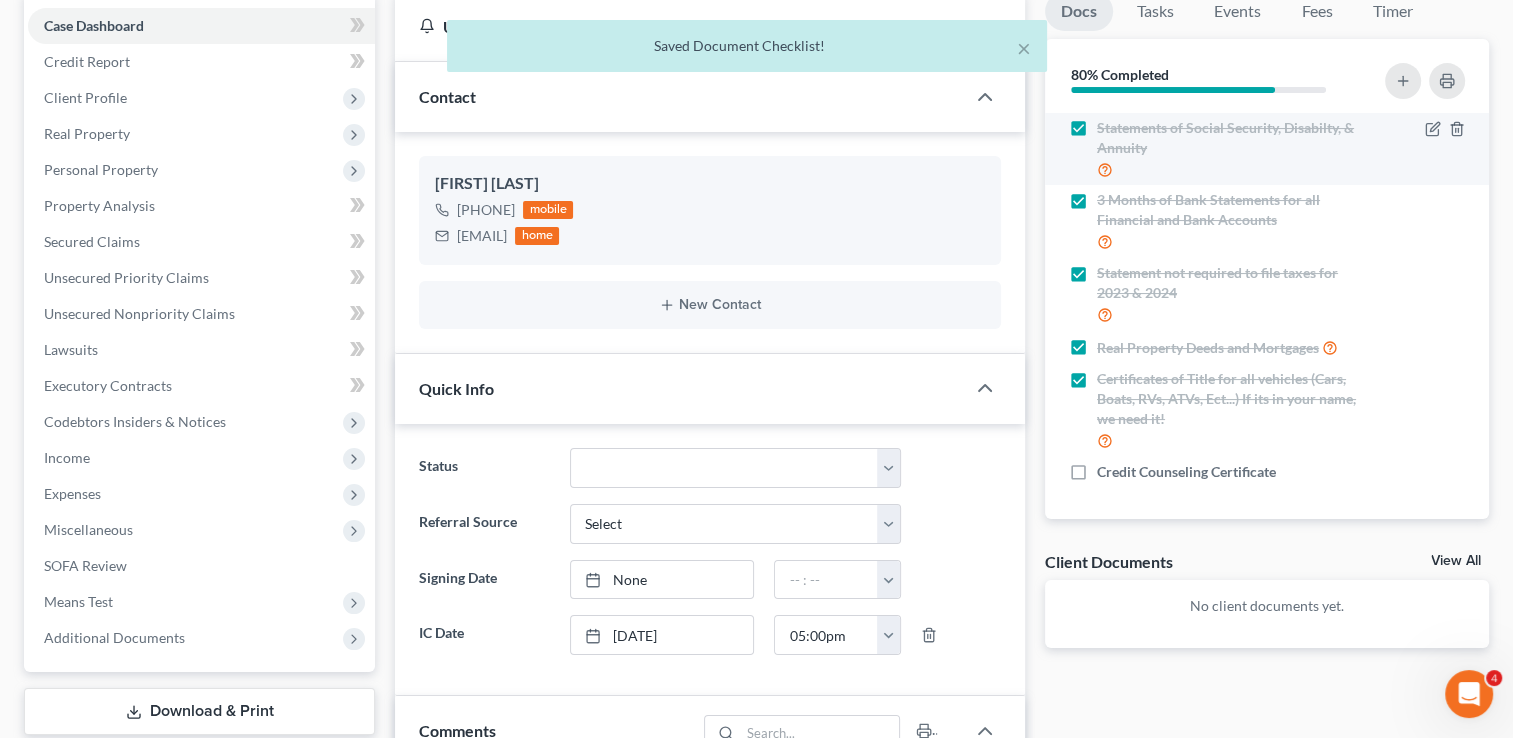 scroll, scrollTop: 185, scrollLeft: 0, axis: vertical 